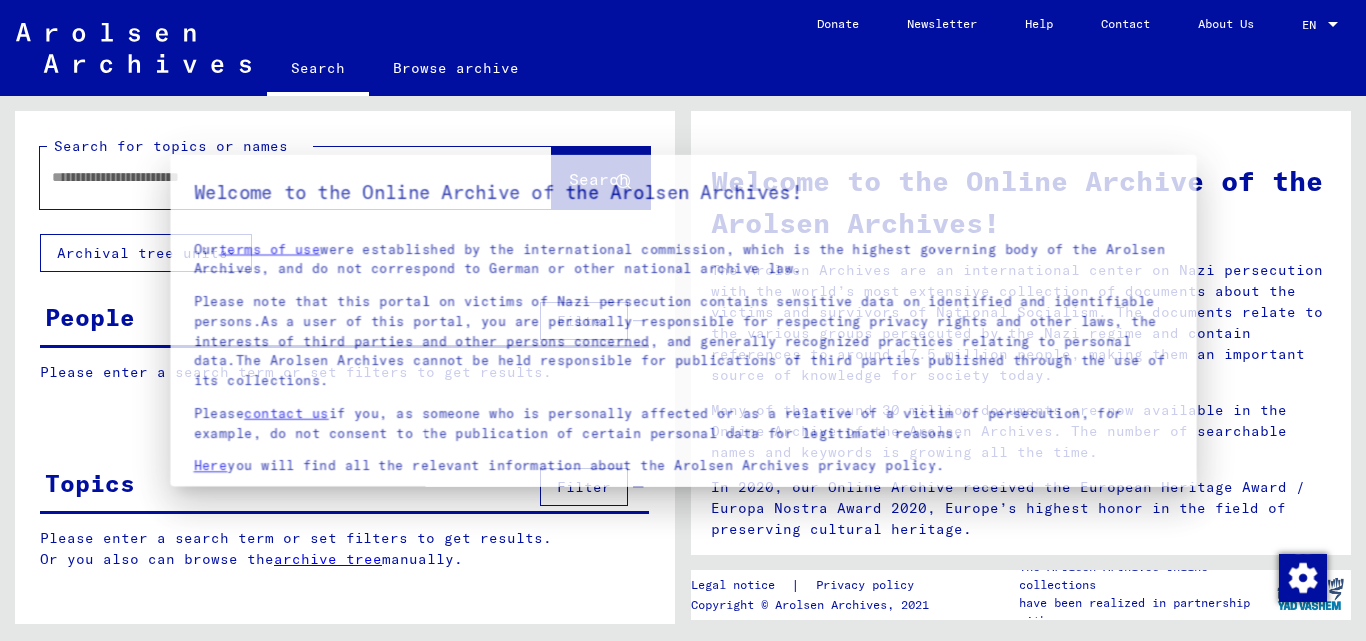 scroll, scrollTop: 0, scrollLeft: 0, axis: both 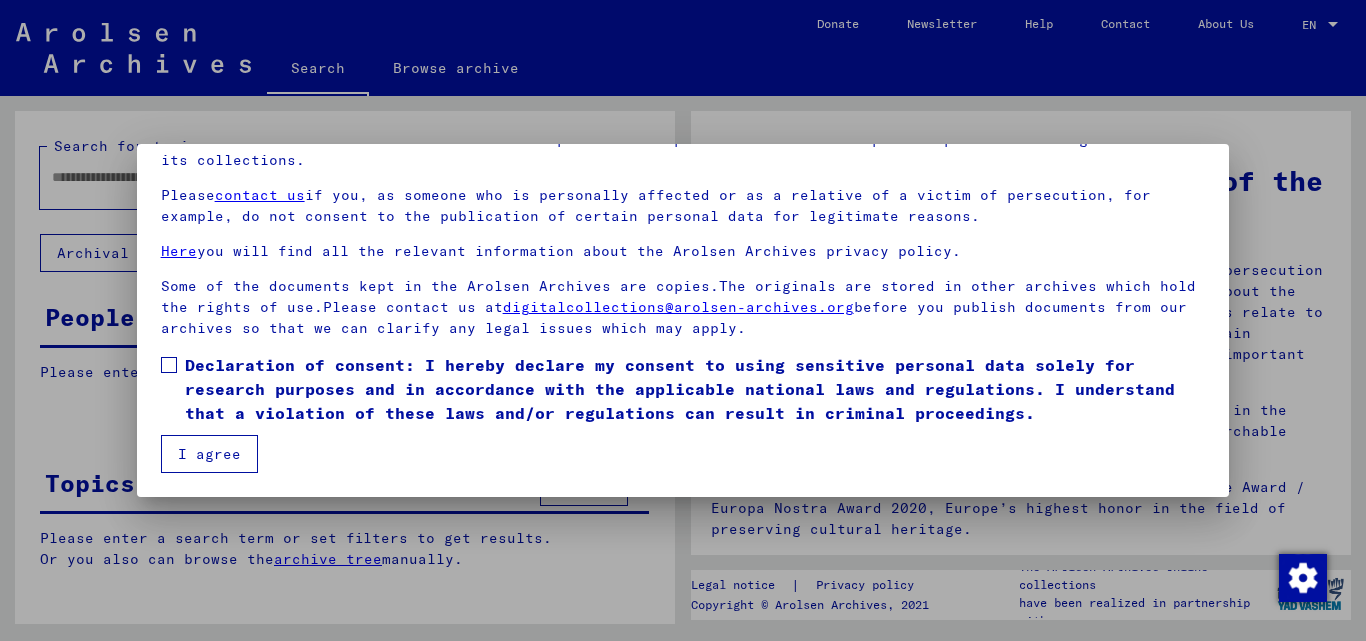 click on "Declaration of consent: I hereby declare my consent to using sensitive personal data solely for research purposes and in accordance with the applicable national laws and regulations. I understand that a violation of these laws and/or regulations can result in criminal proceedings." at bounding box center [683, 389] 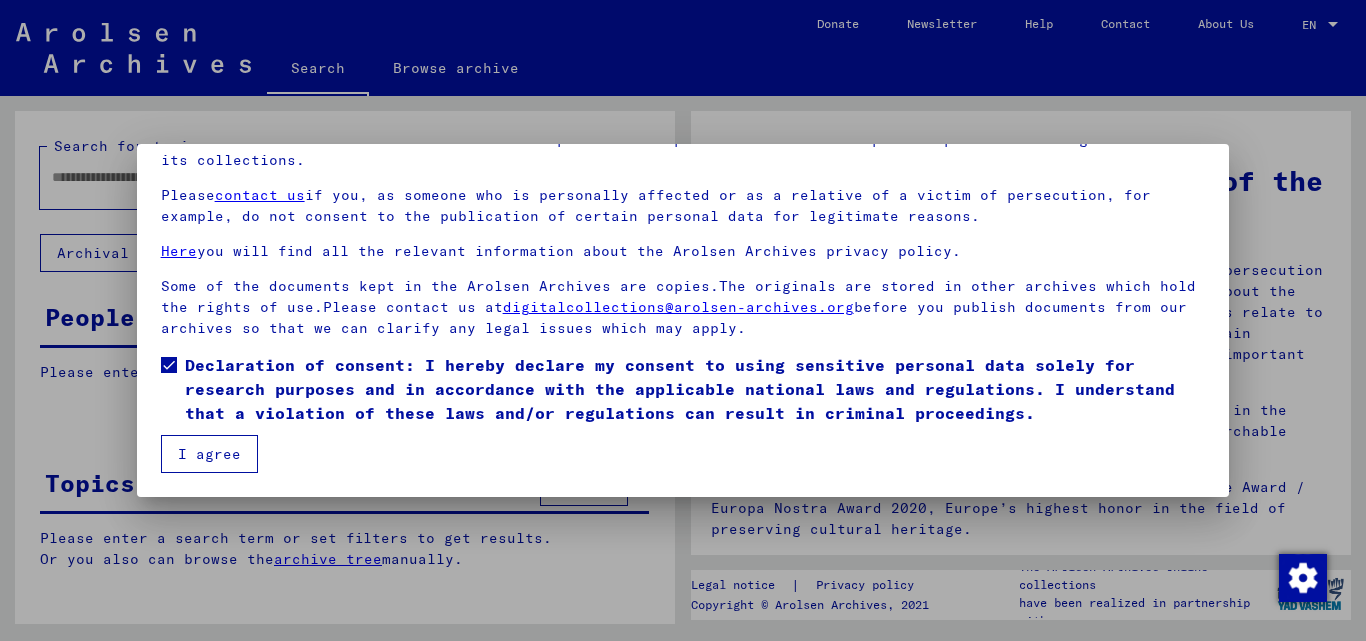 drag, startPoint x: 189, startPoint y: 437, endPoint x: 192, endPoint y: 447, distance: 10.440307 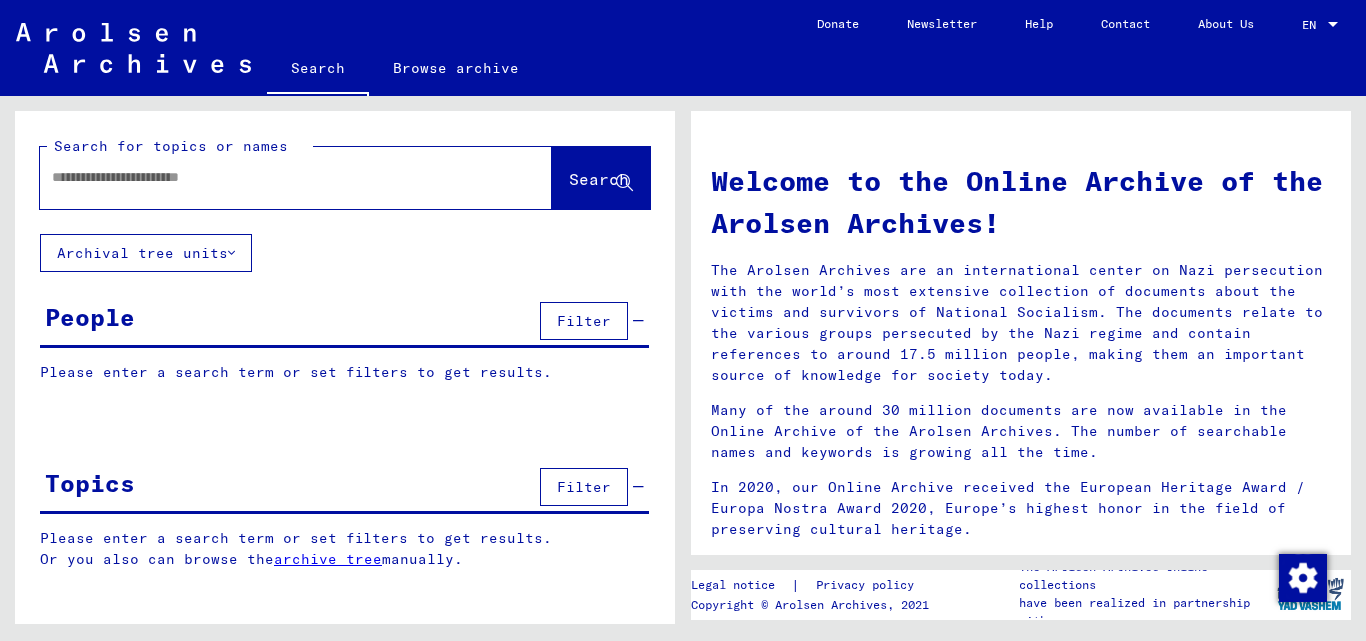 click at bounding box center [272, 177] 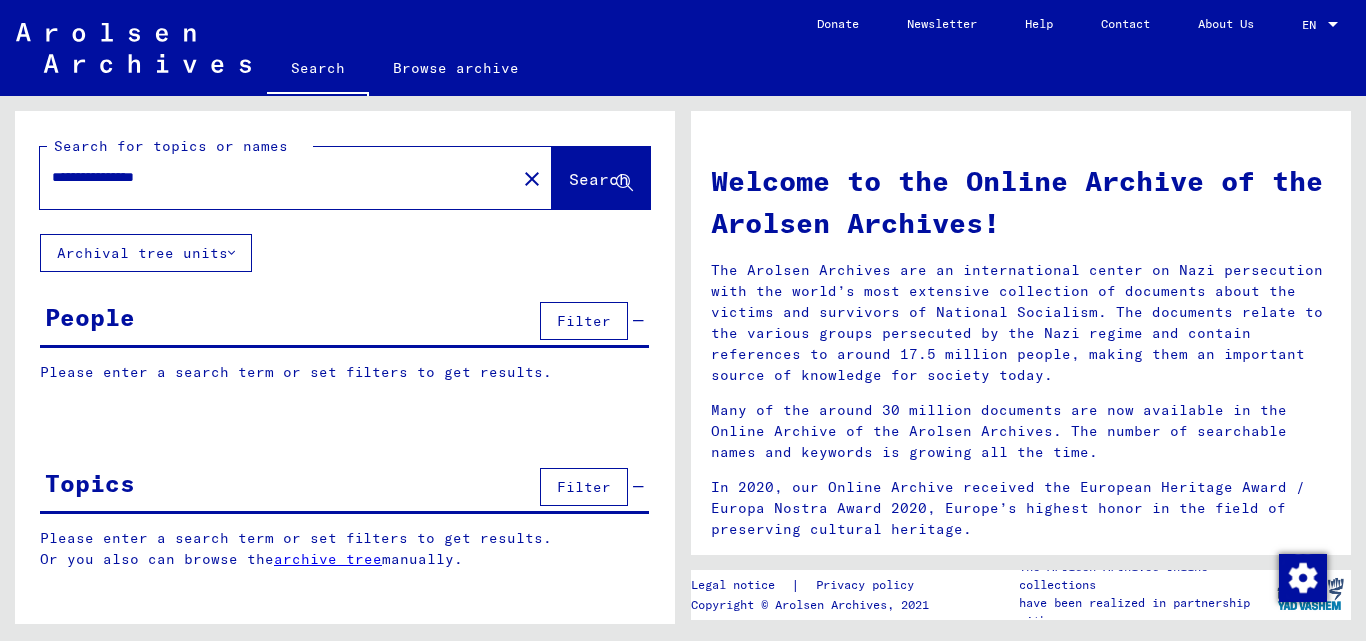 type on "**********" 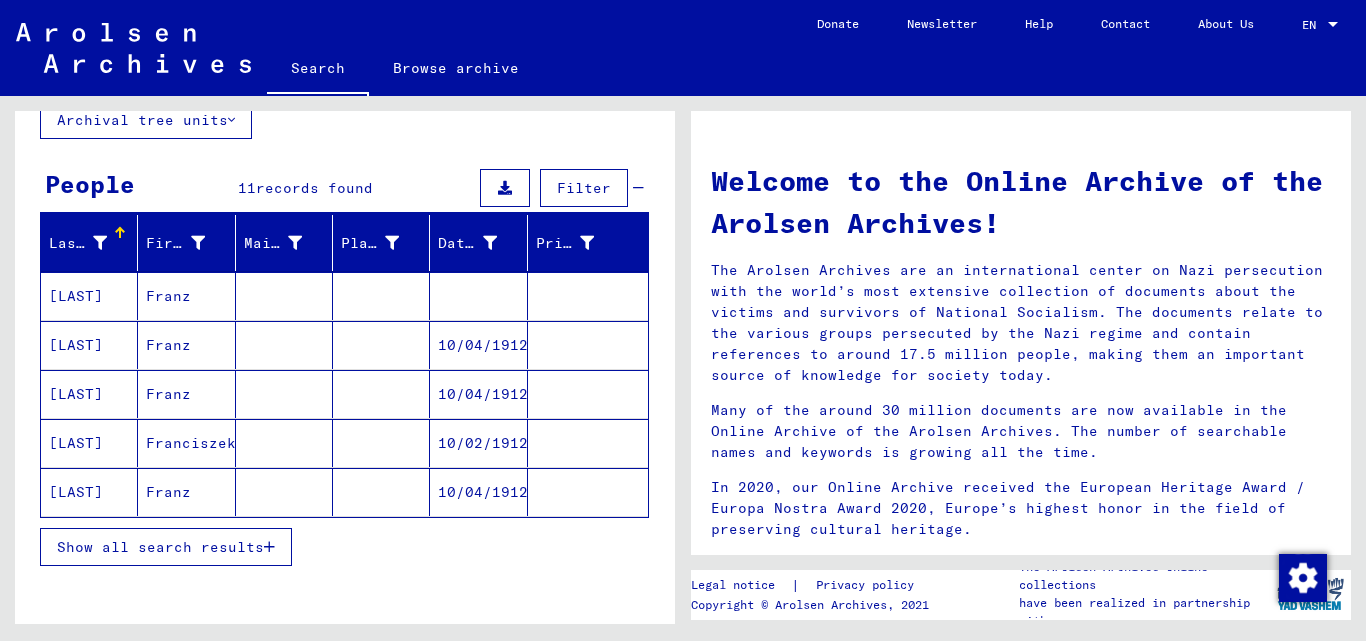 scroll, scrollTop: 225, scrollLeft: 0, axis: vertical 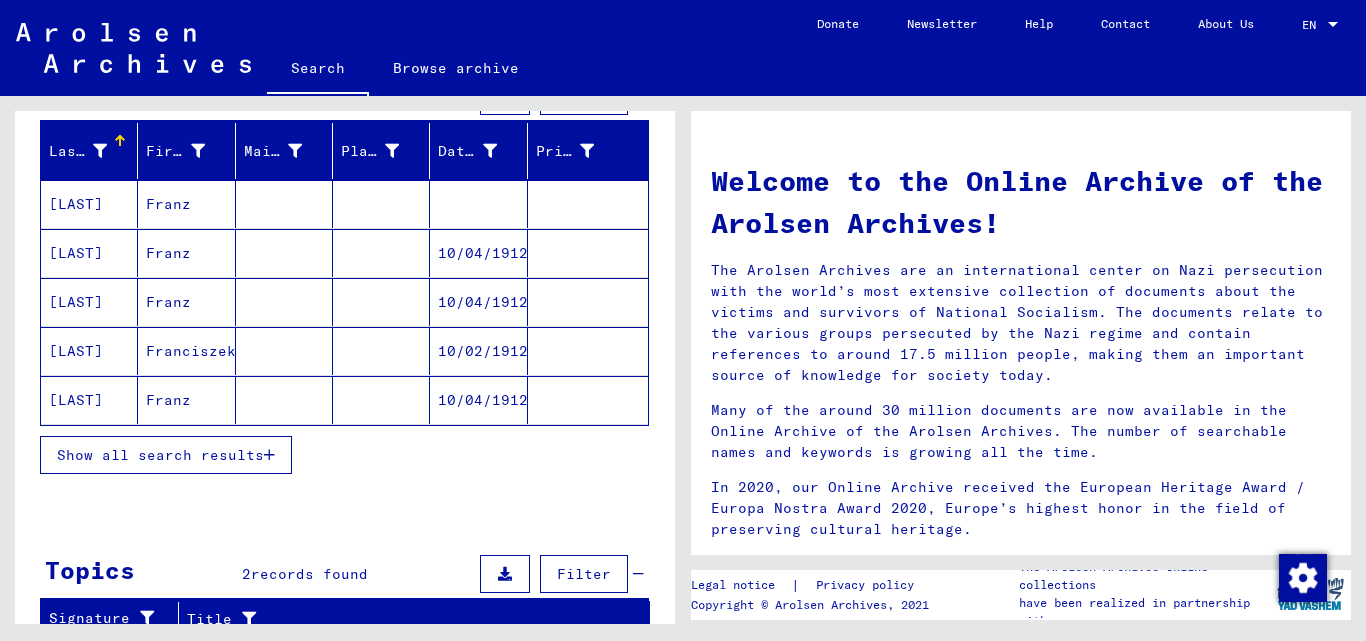 click at bounding box center [381, 400] 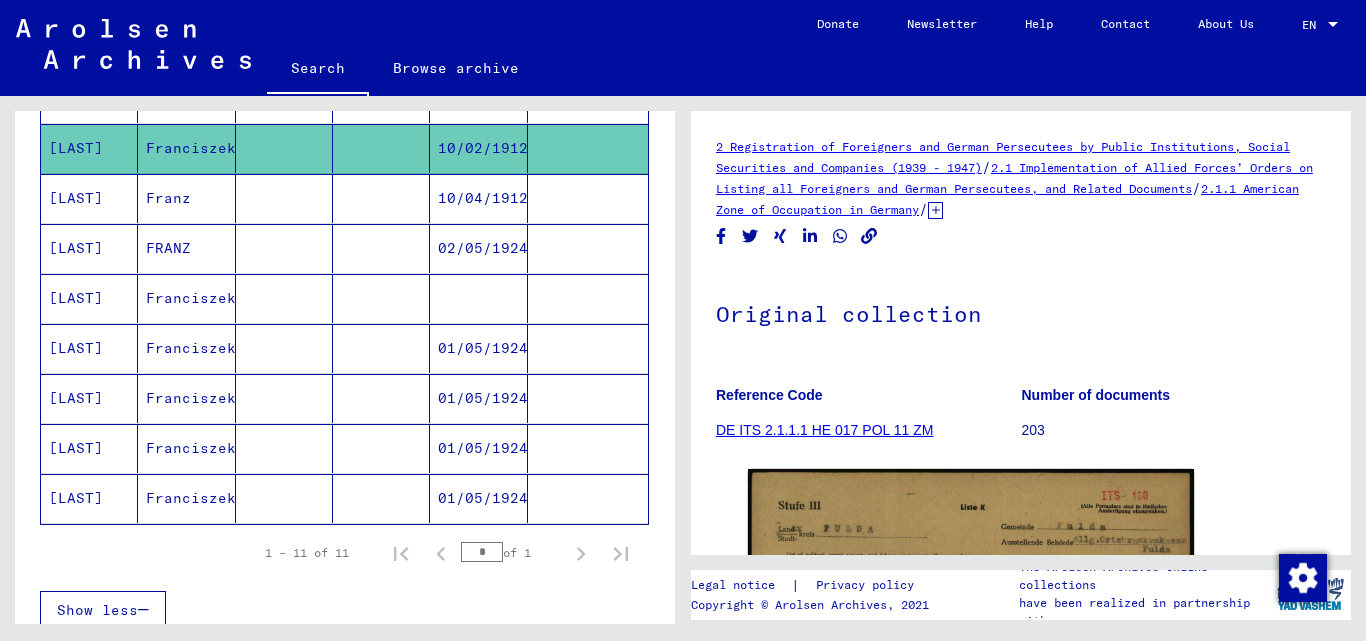scroll, scrollTop: 450, scrollLeft: 0, axis: vertical 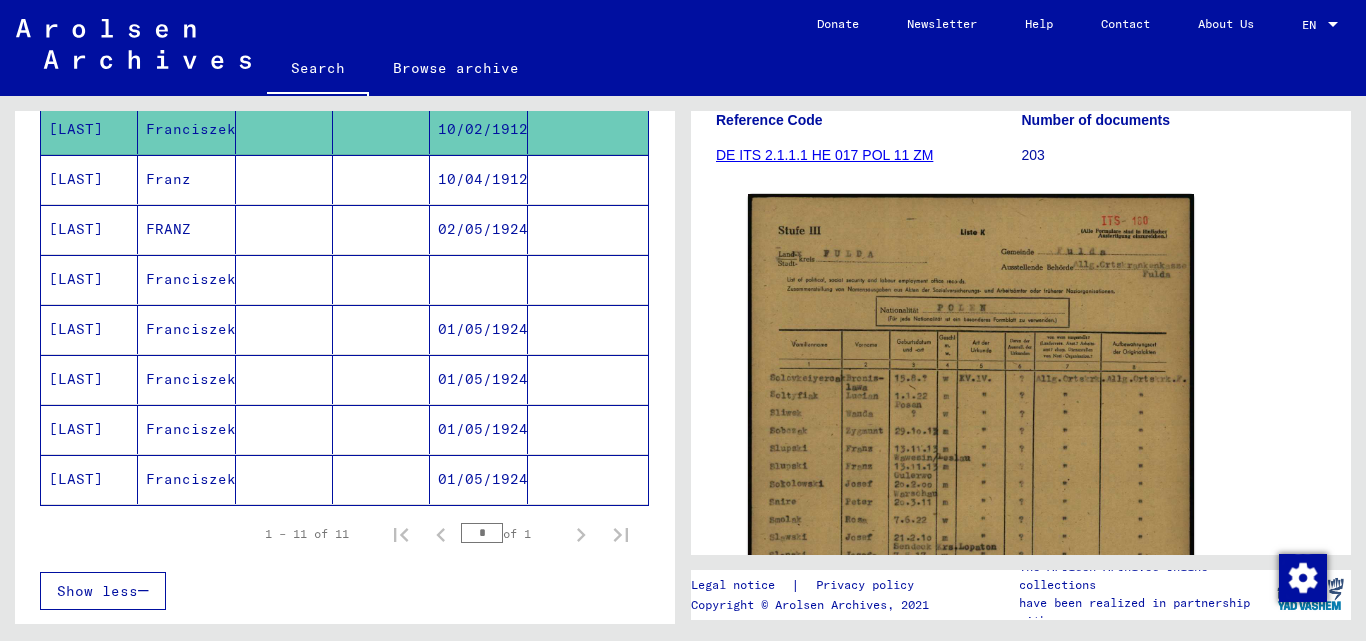 click on "01/05/1924" at bounding box center [478, 379] 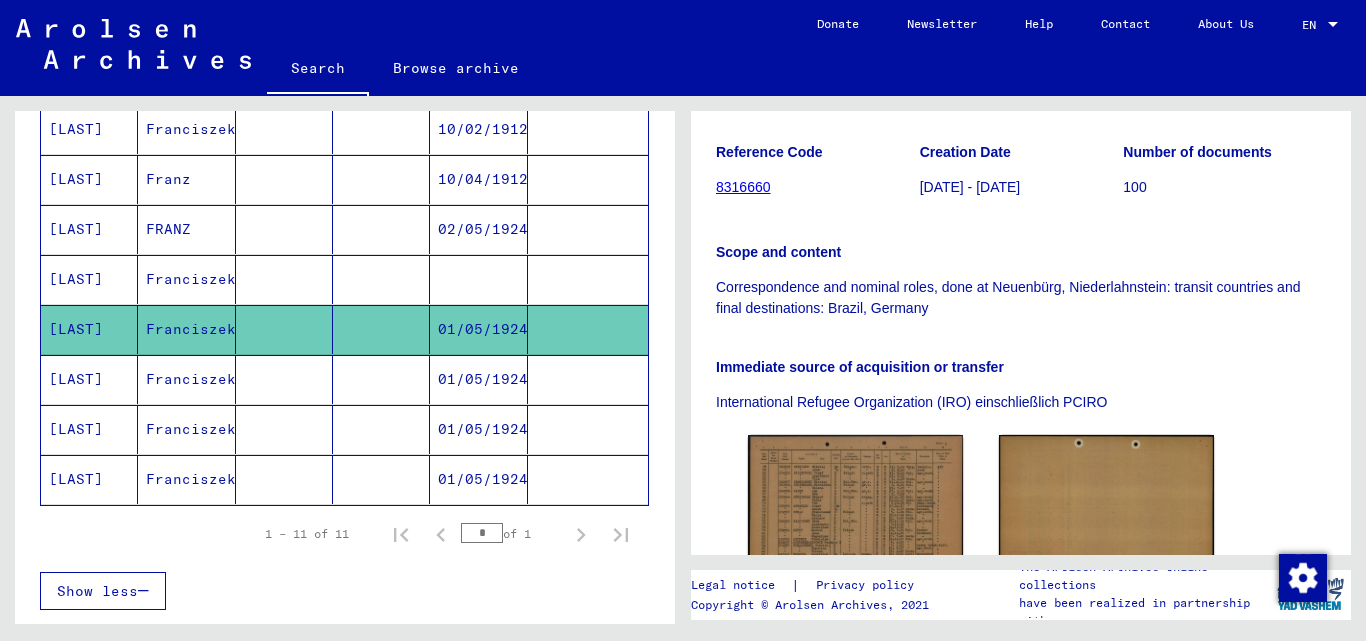 scroll, scrollTop: 425, scrollLeft: 0, axis: vertical 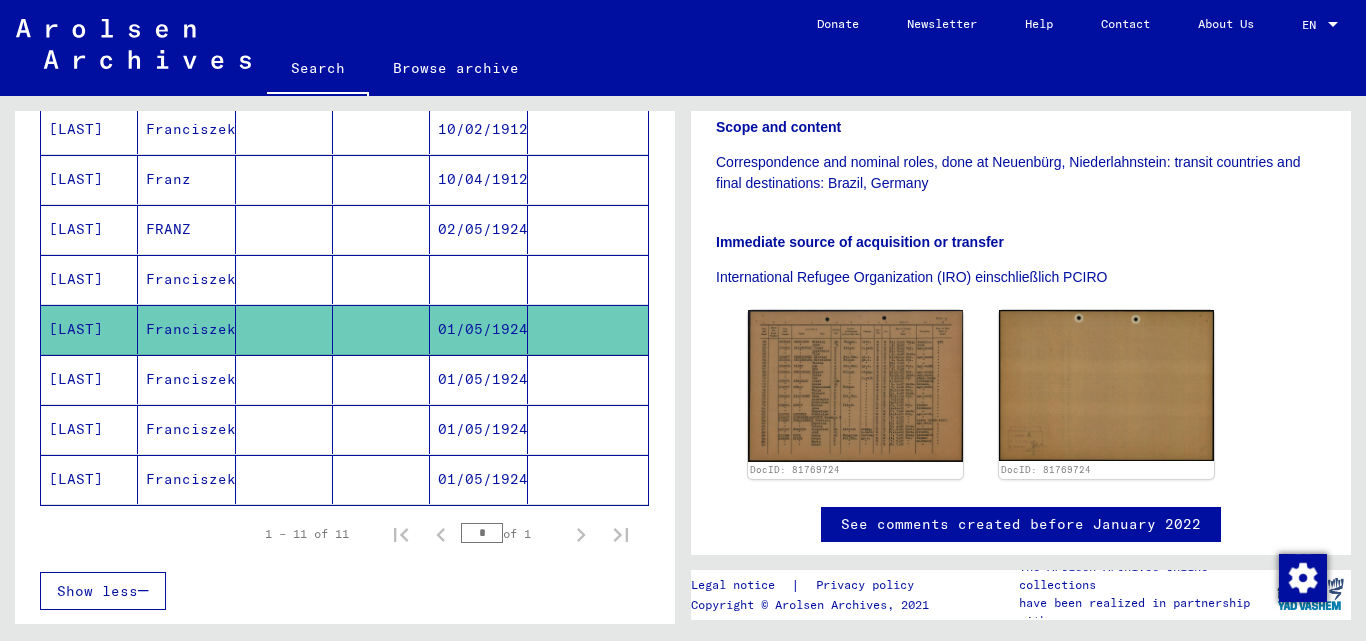 click on "02/05/1924" at bounding box center [478, 279] 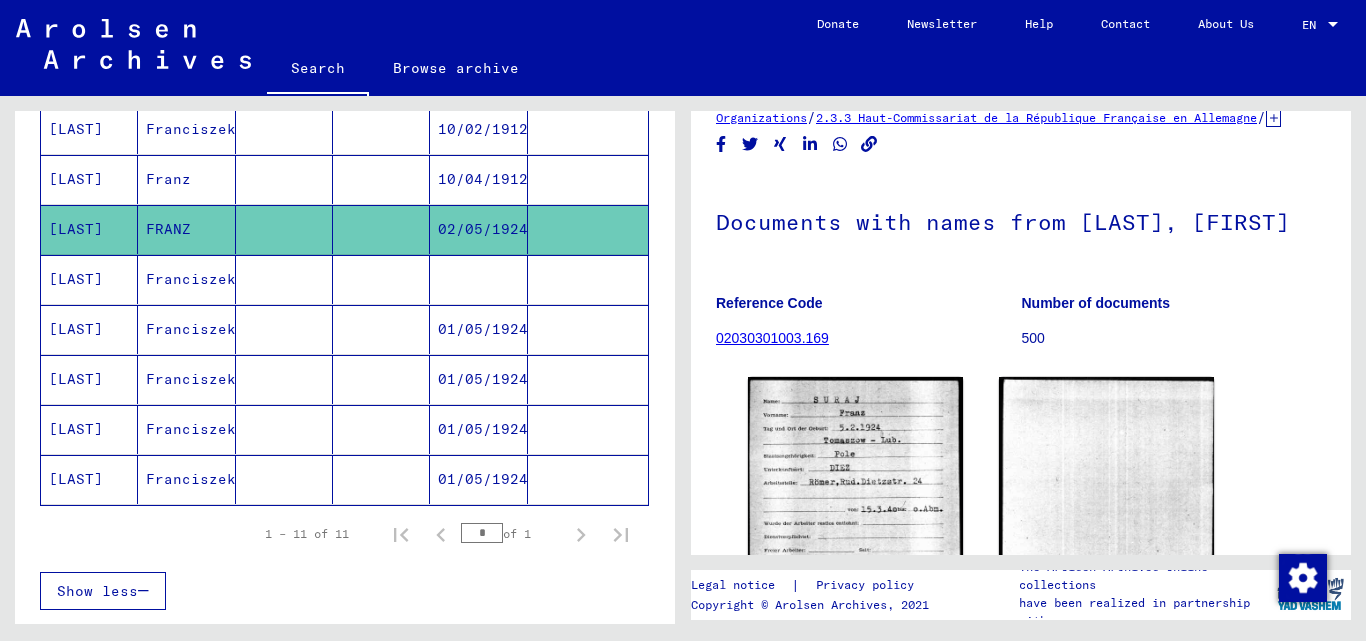 scroll, scrollTop: 75, scrollLeft: 0, axis: vertical 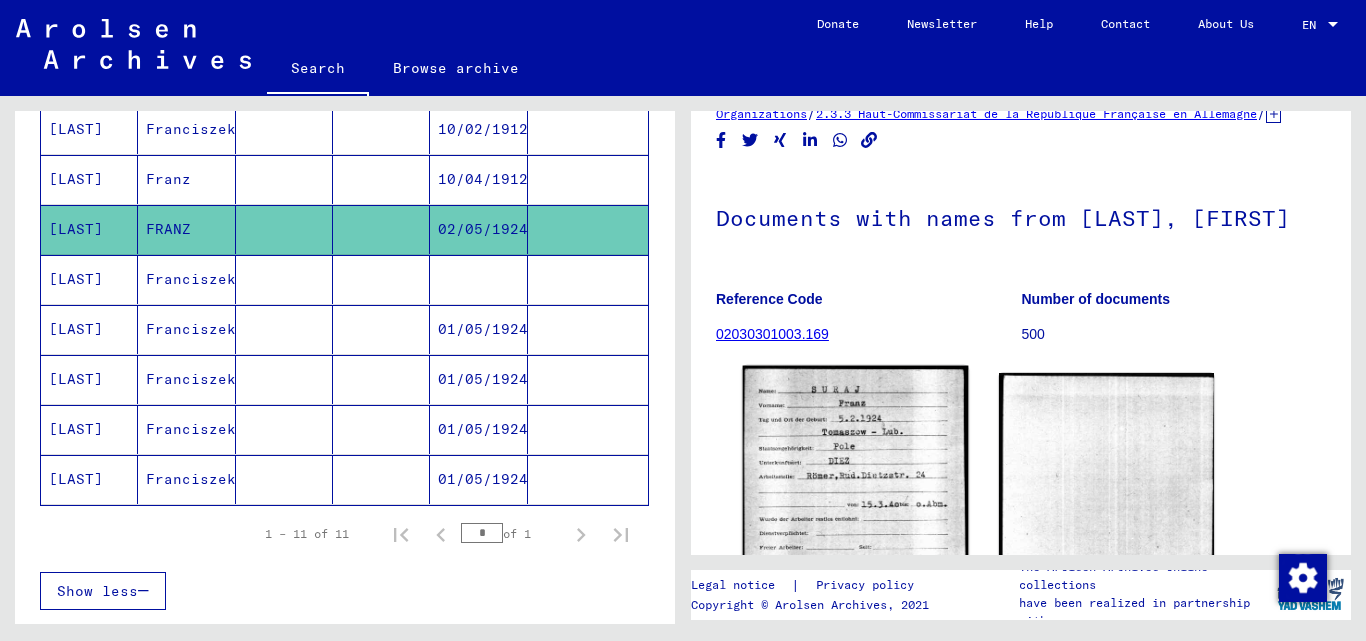 click 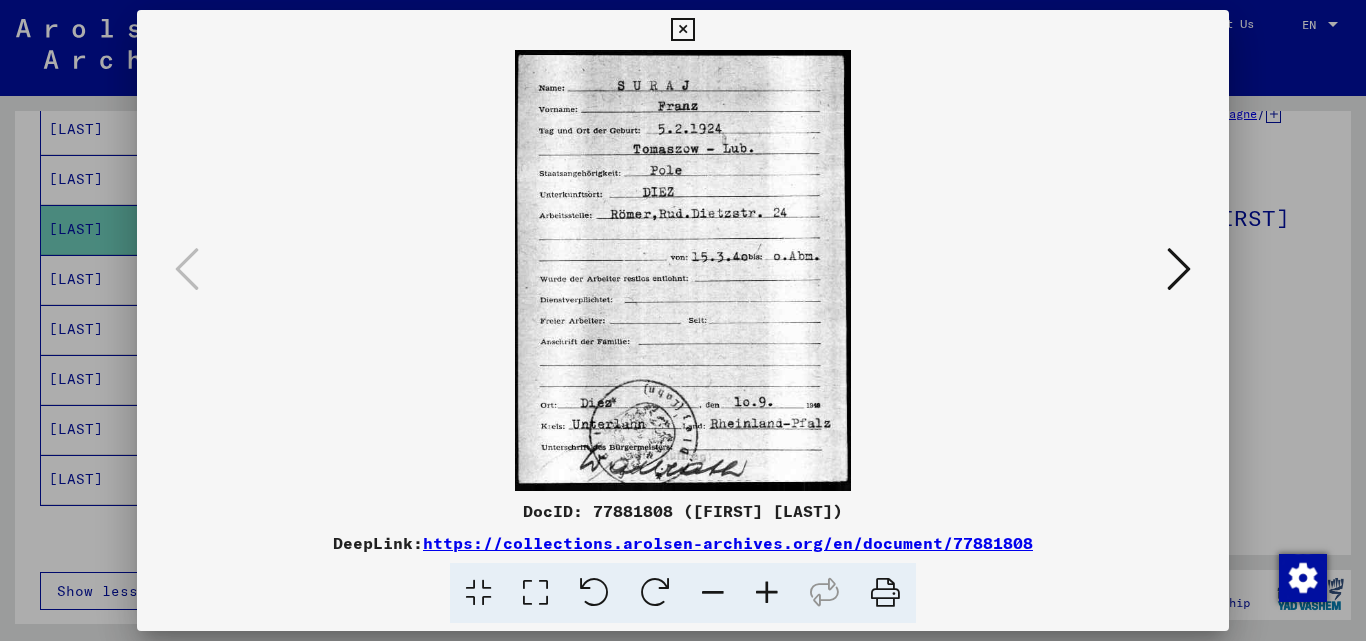 click at bounding box center (1179, 269) 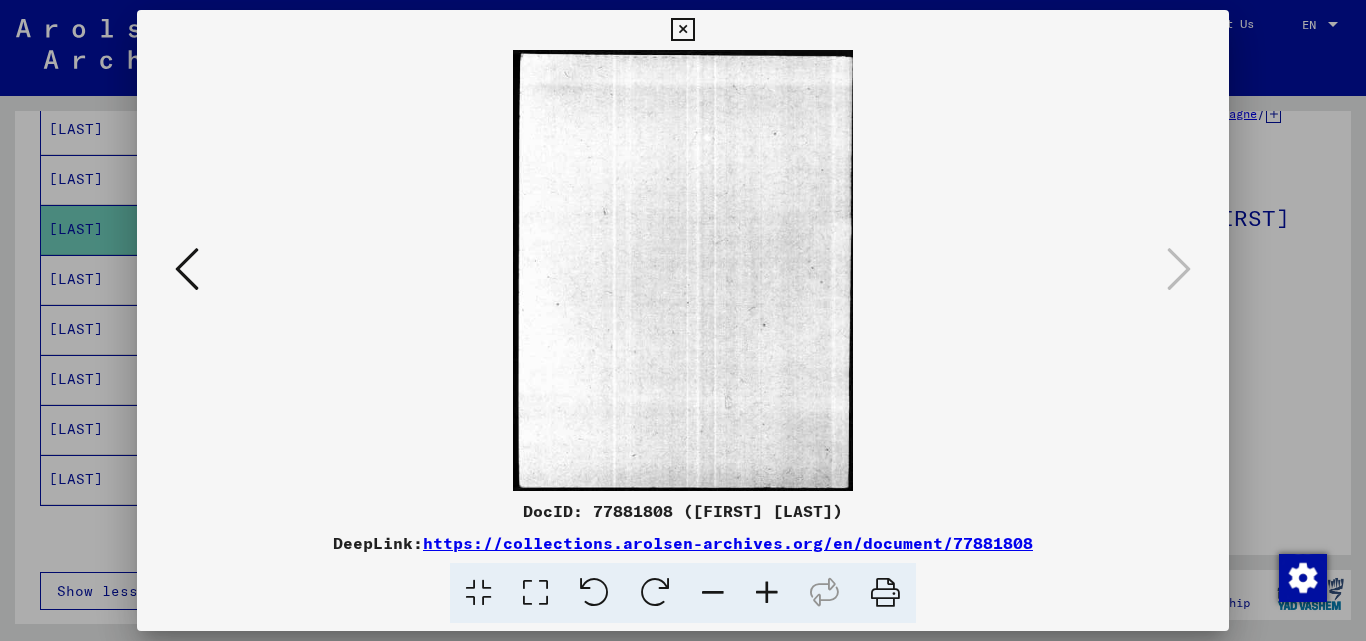 click at bounding box center [683, 320] 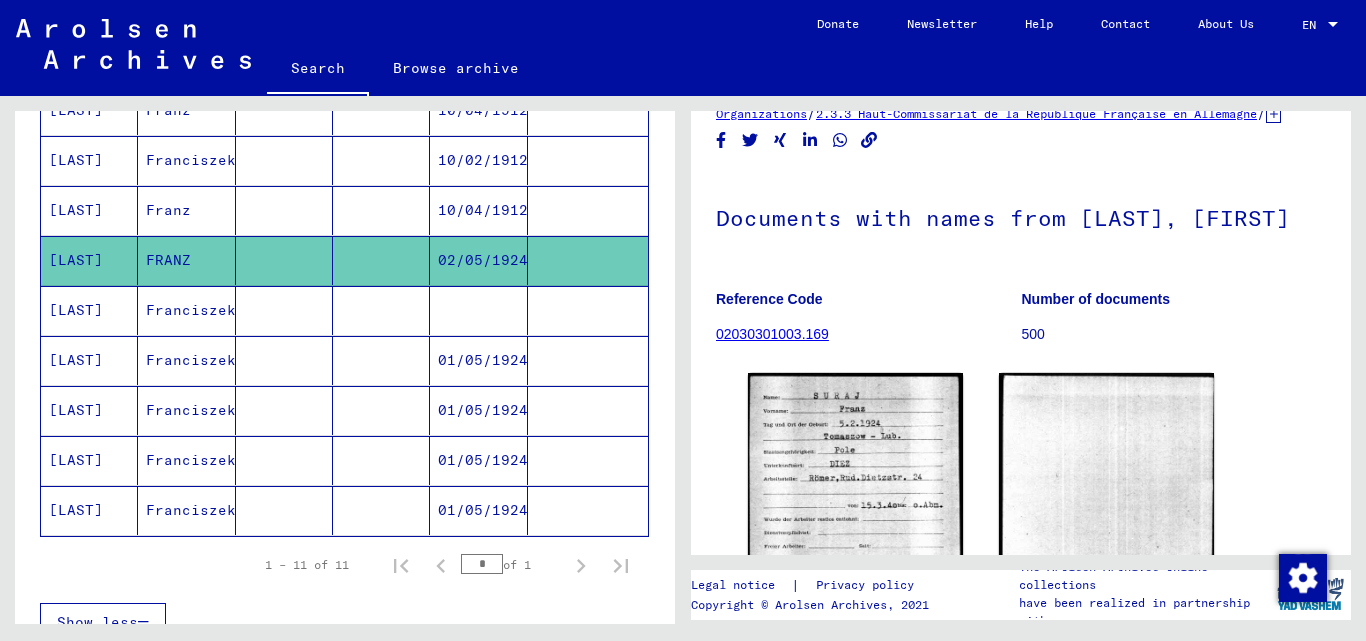 scroll, scrollTop: 400, scrollLeft: 0, axis: vertical 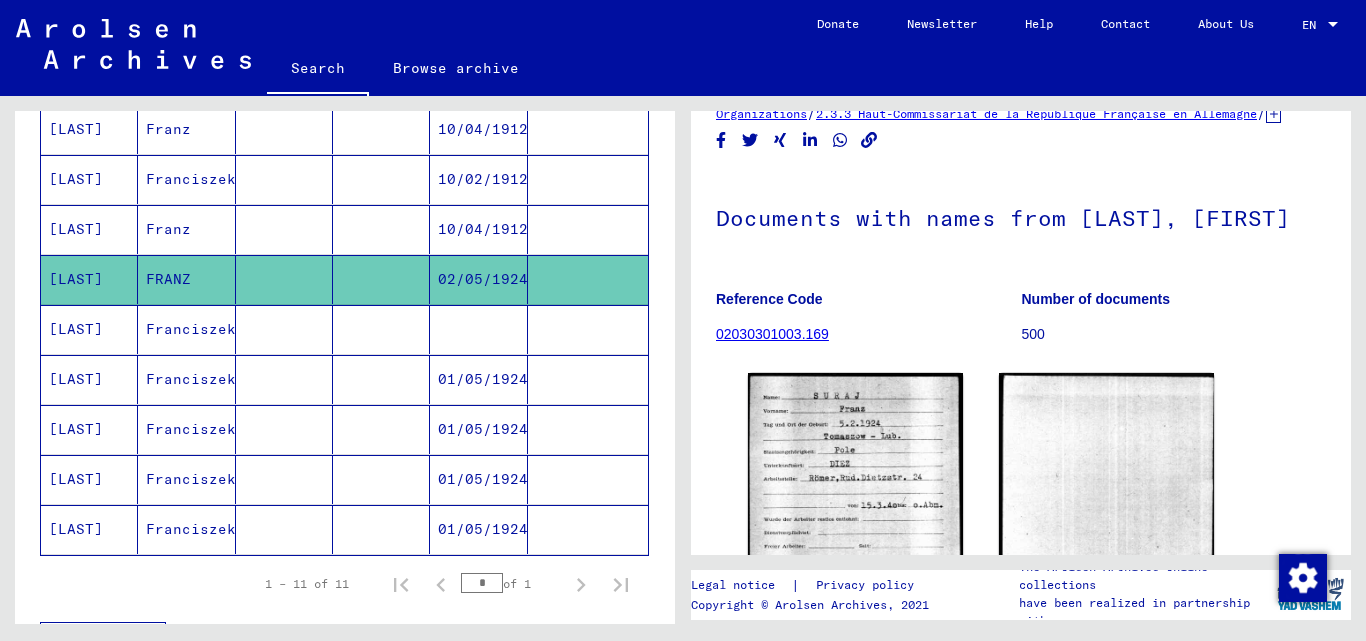click on "01/05/1924" at bounding box center (478, 429) 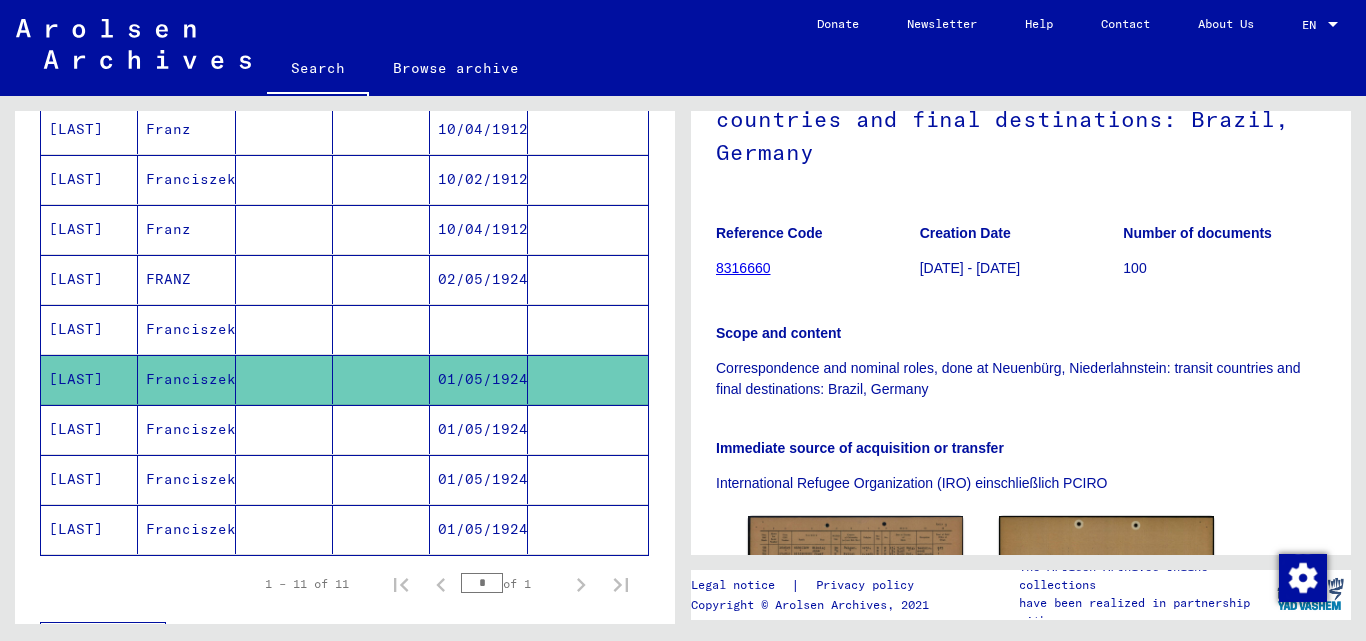 scroll, scrollTop: 225, scrollLeft: 0, axis: vertical 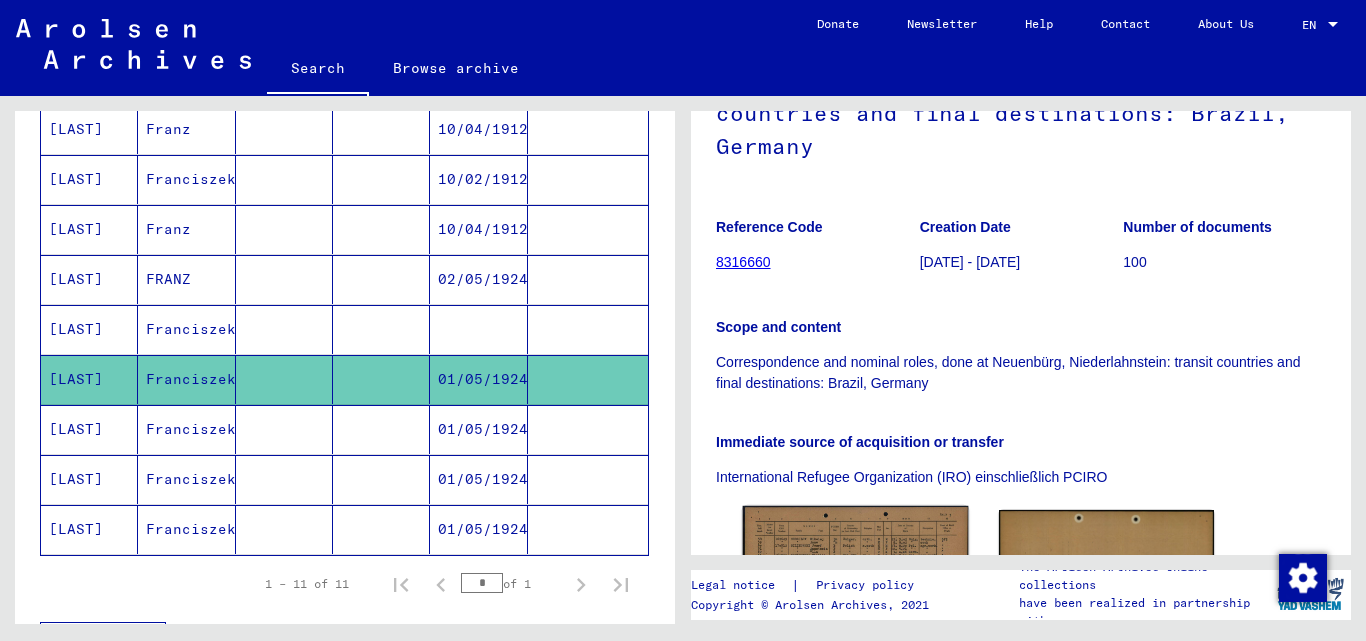 click 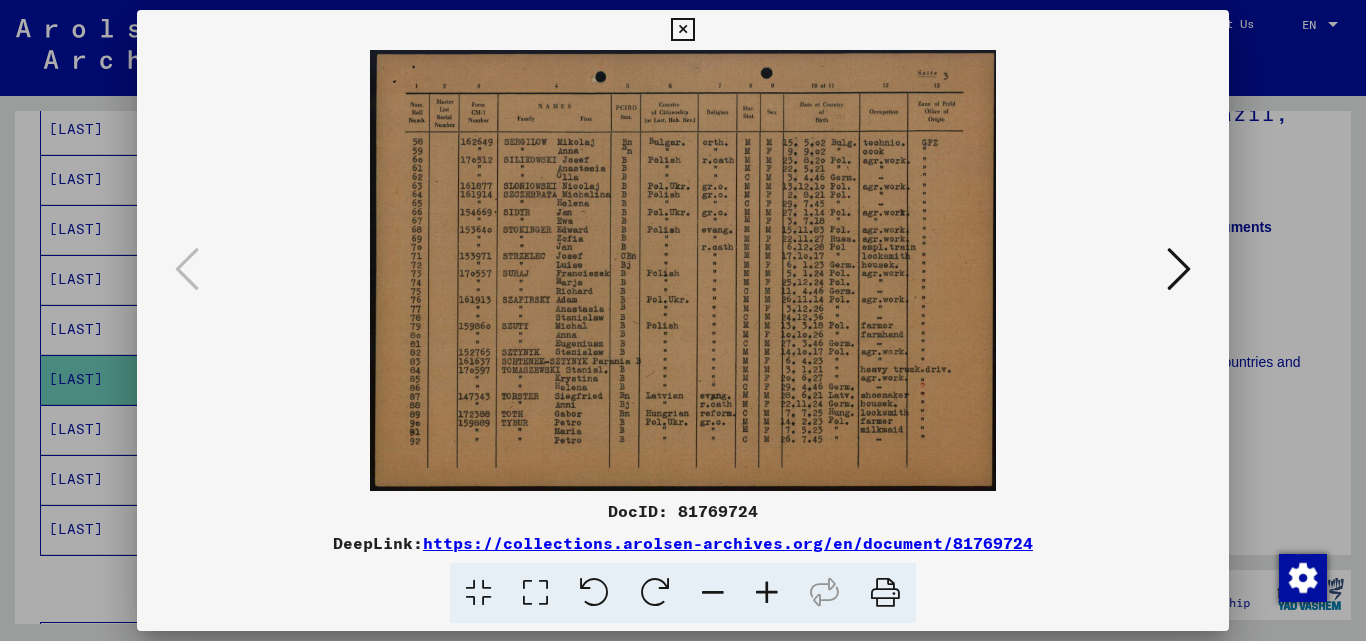 click at bounding box center [1179, 269] 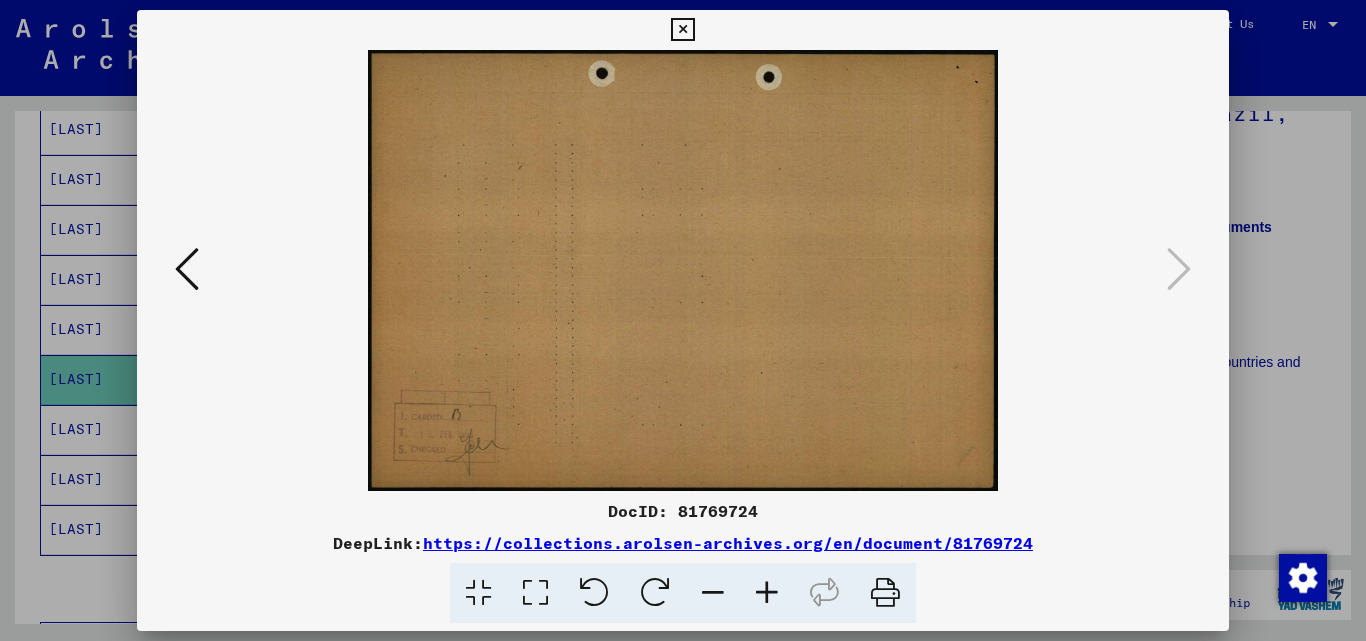 click at bounding box center [683, 320] 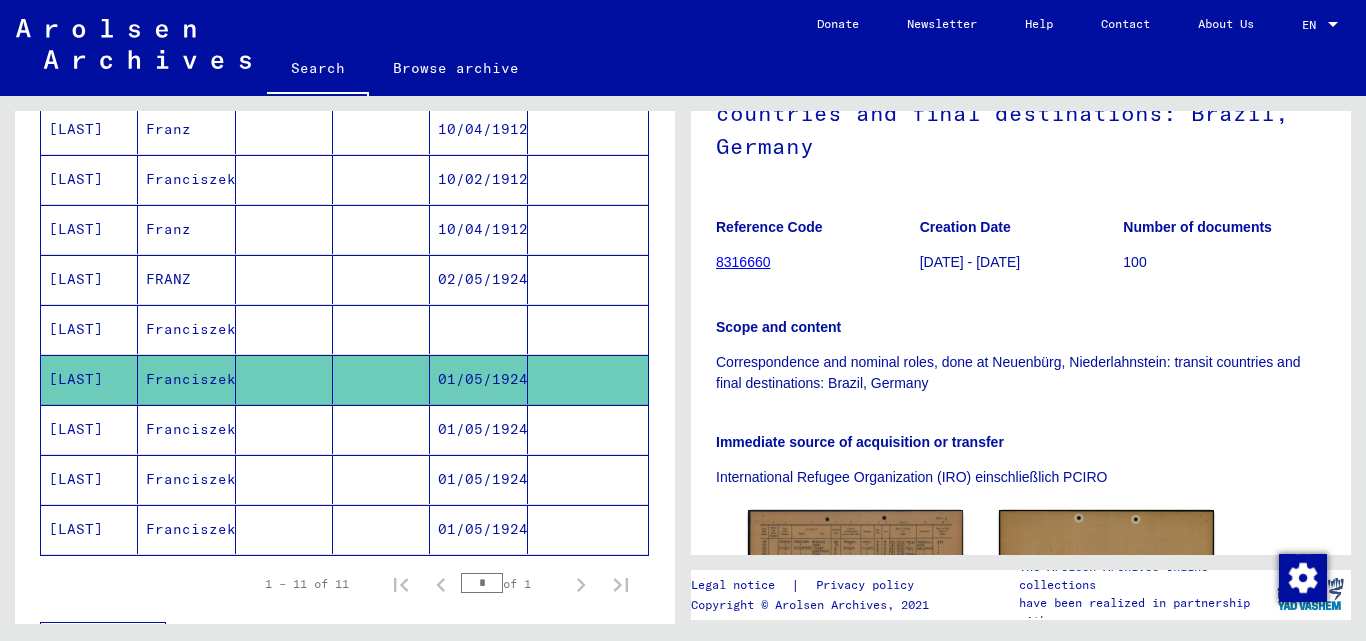 click at bounding box center (381, 479) 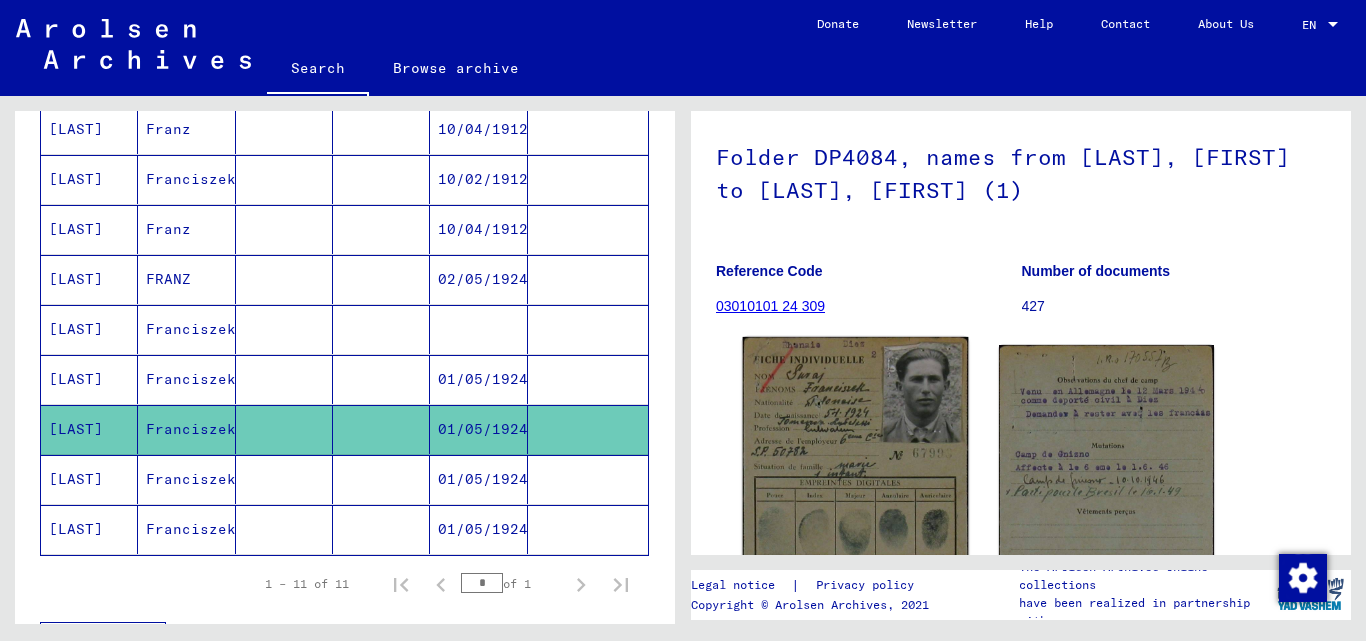 scroll, scrollTop: 300, scrollLeft: 0, axis: vertical 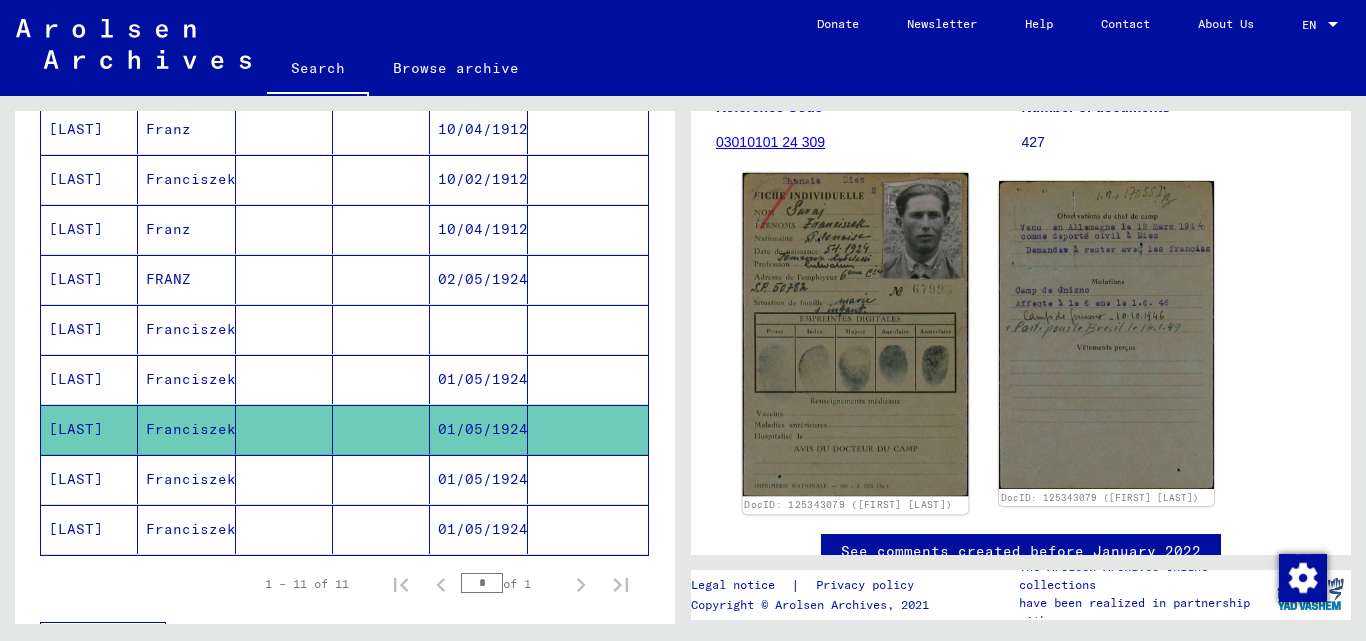 click 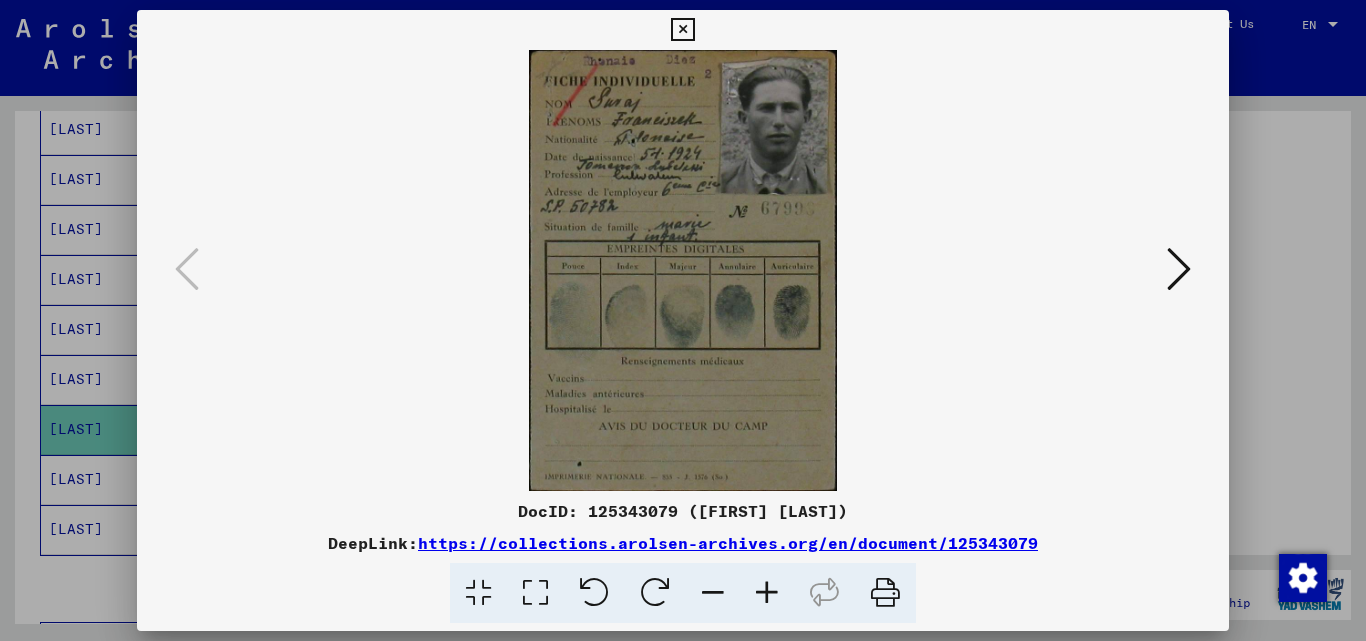 click at bounding box center (767, 593) 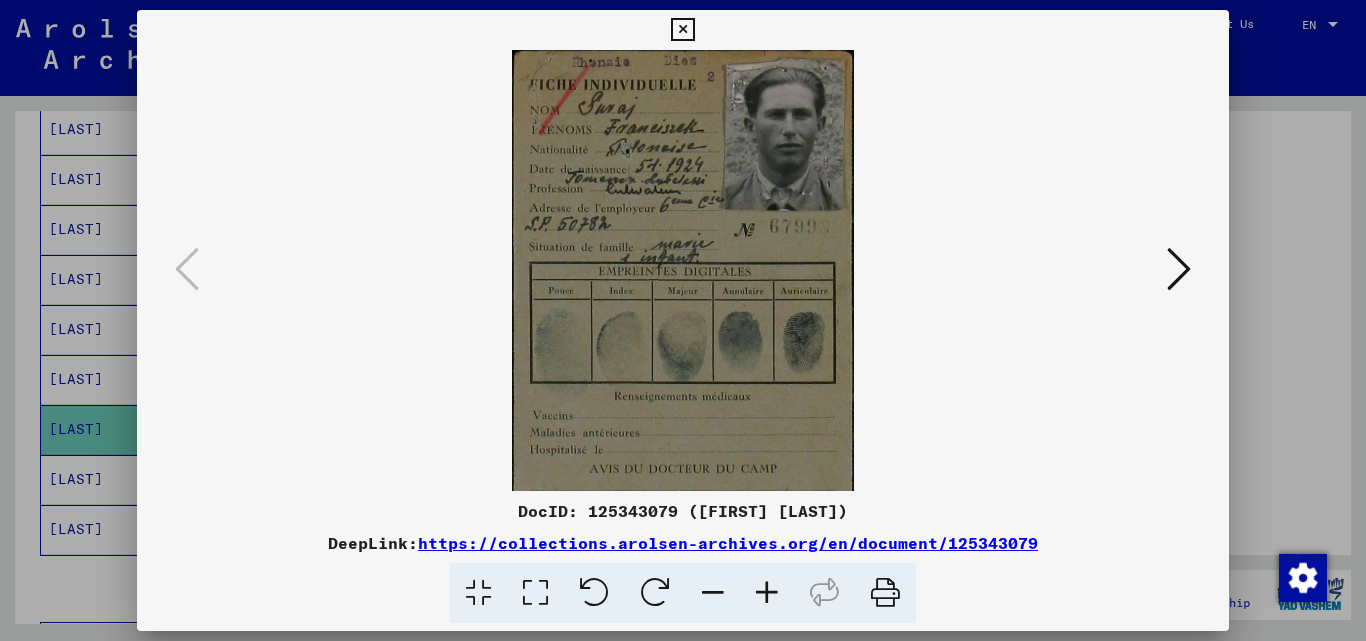click at bounding box center [767, 593] 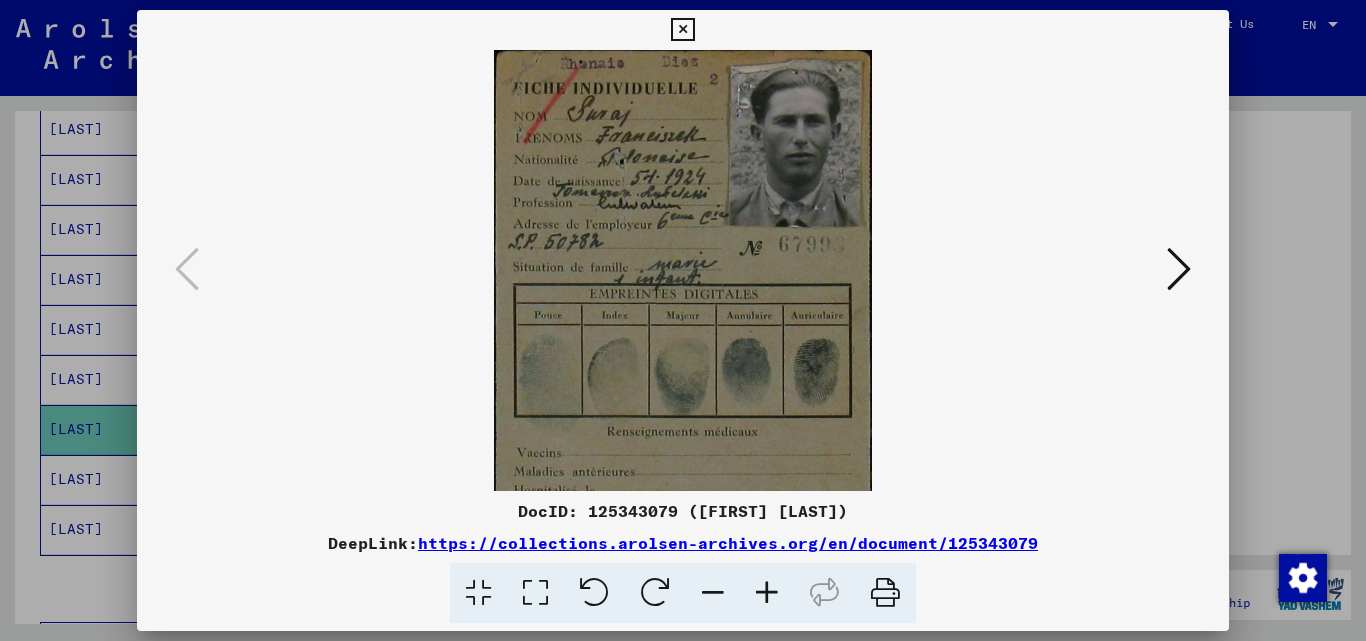 click at bounding box center (767, 593) 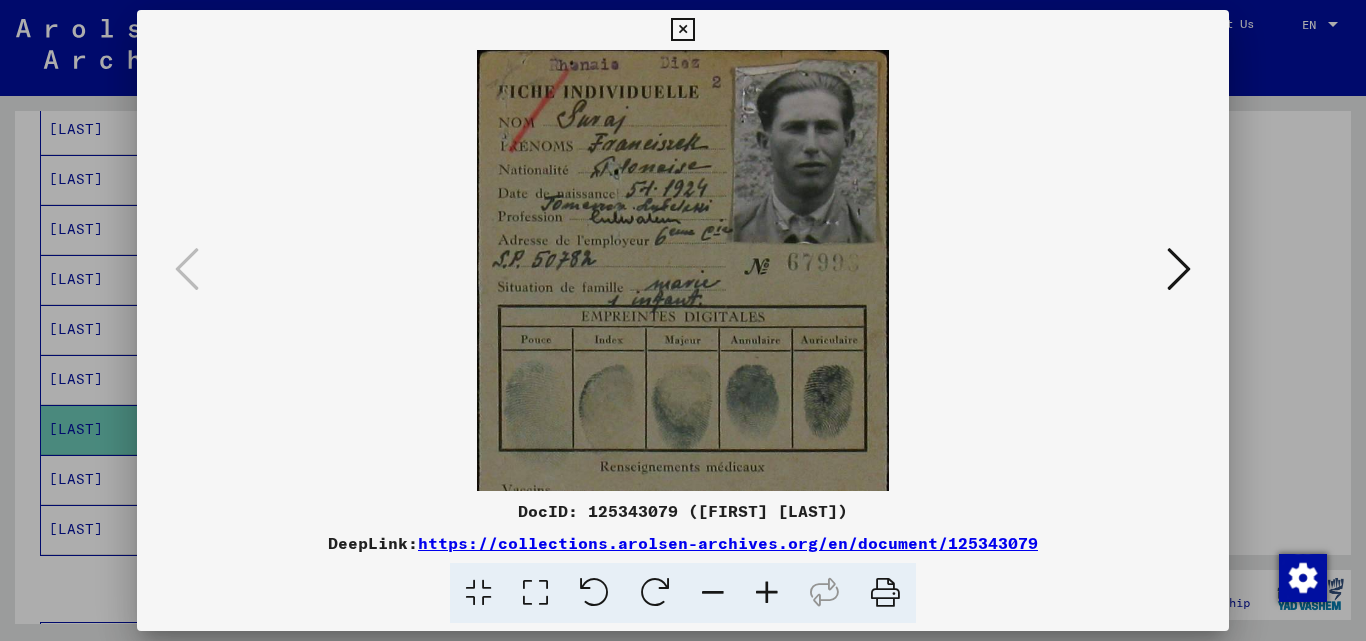 click at bounding box center [767, 593] 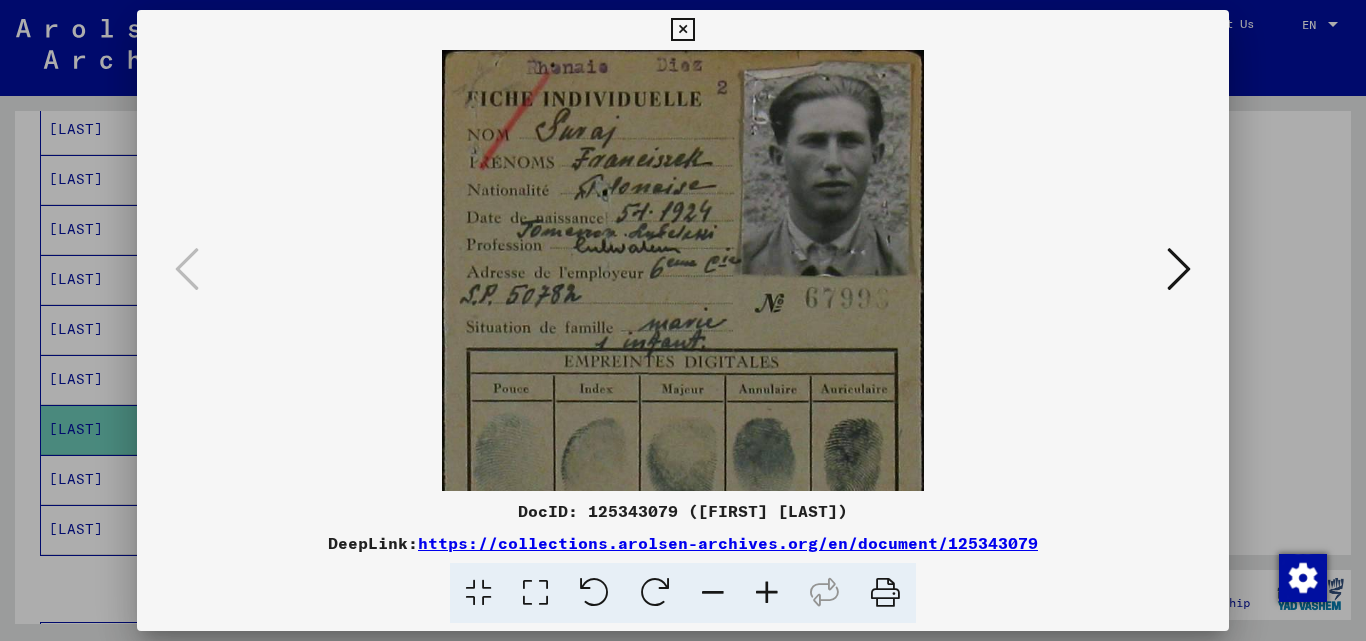 click at bounding box center [1179, 269] 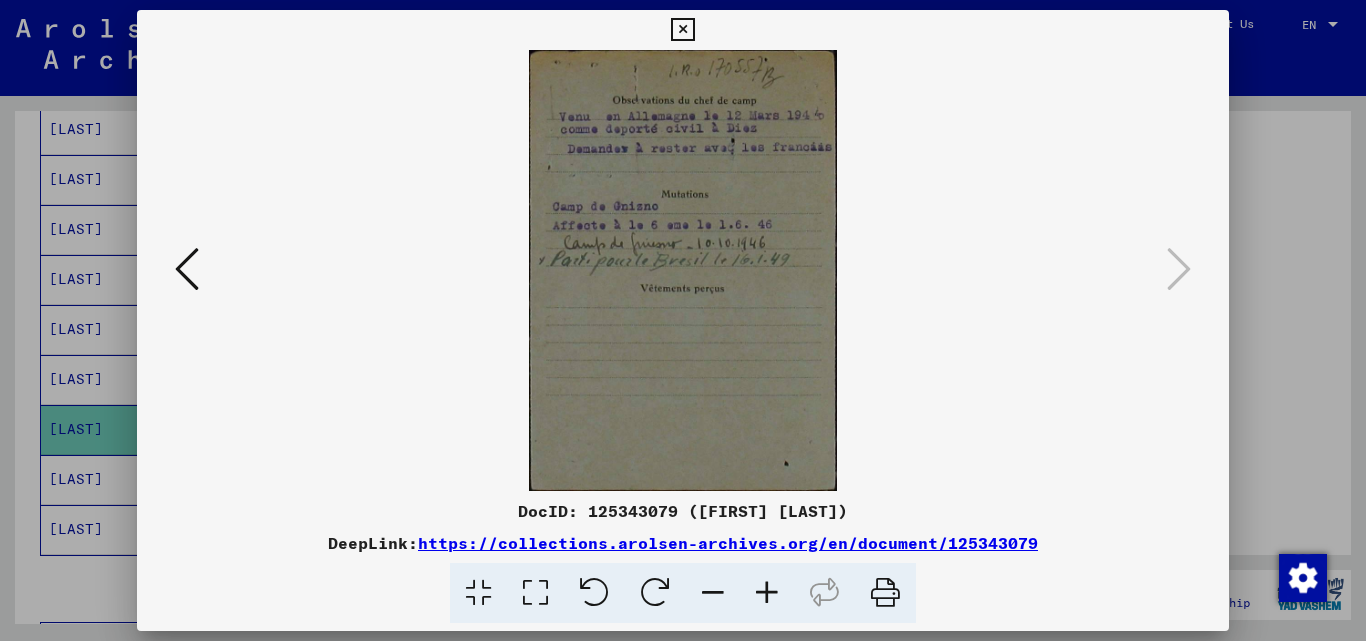 click at bounding box center [767, 593] 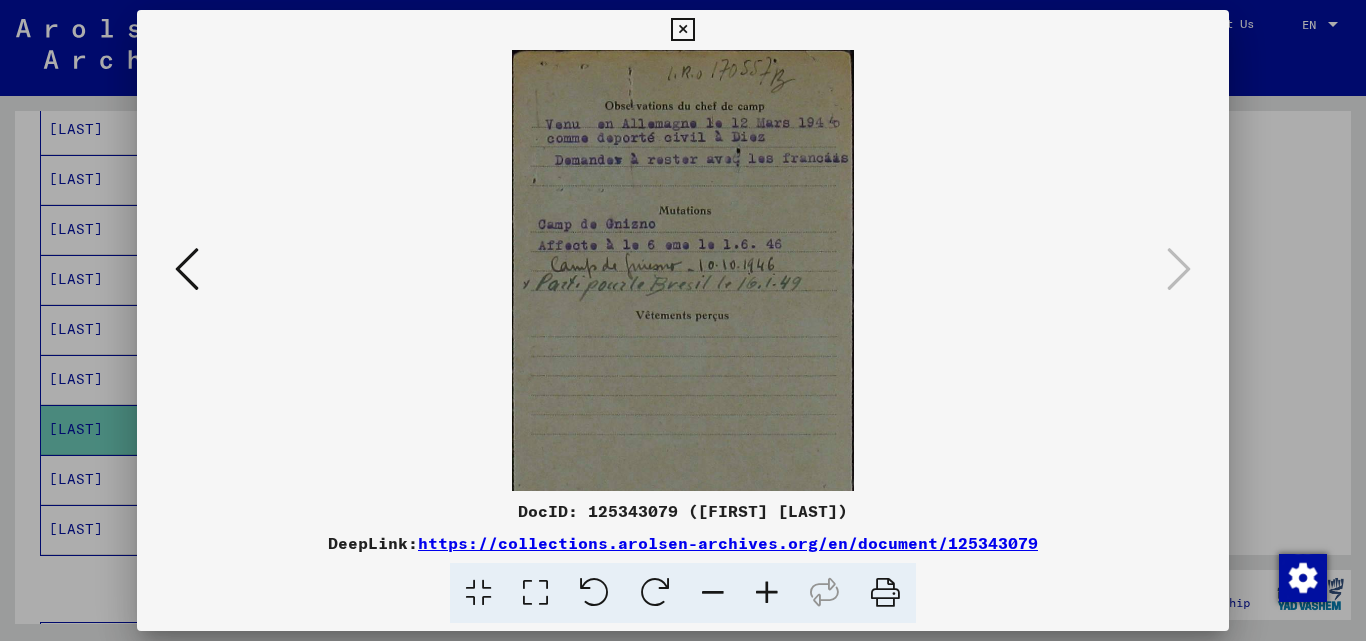 click at bounding box center [767, 593] 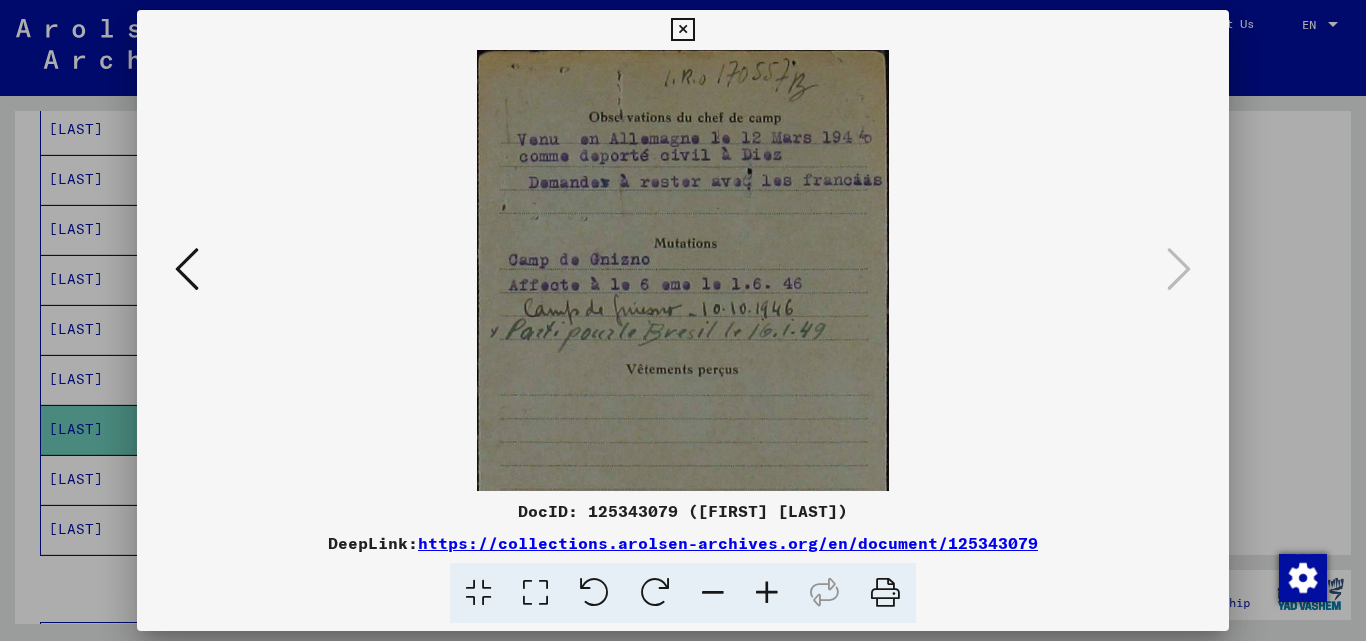 click at bounding box center [767, 593] 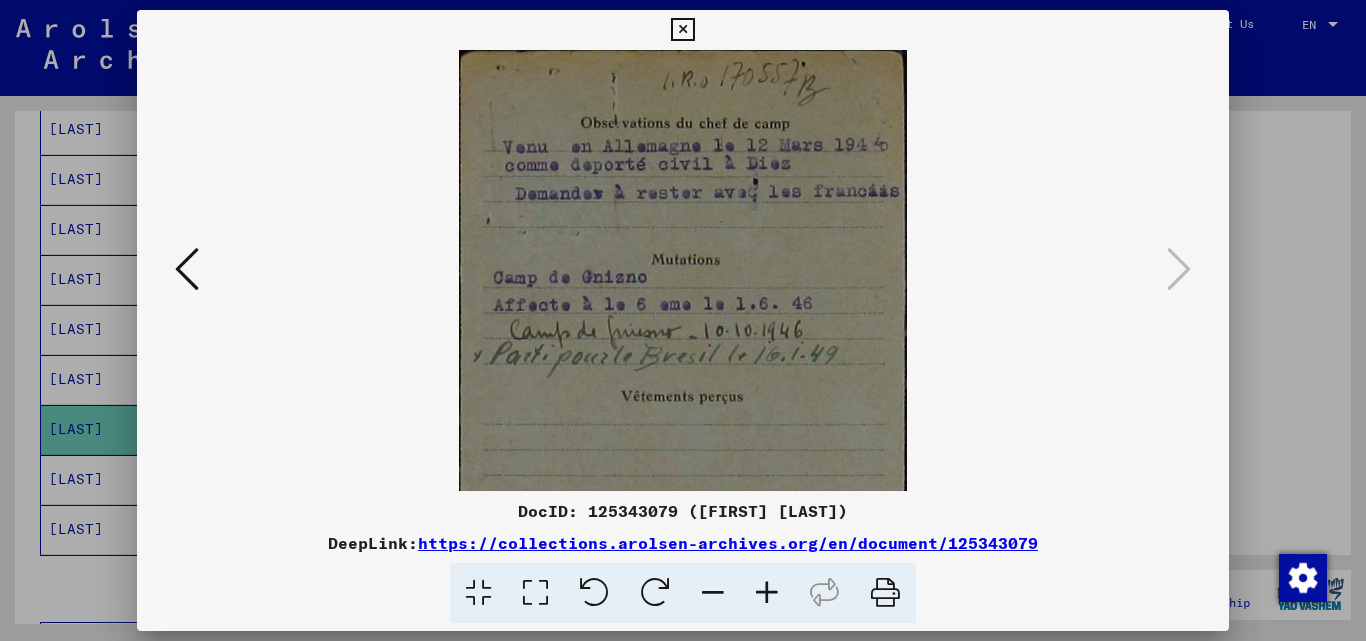 click at bounding box center [767, 593] 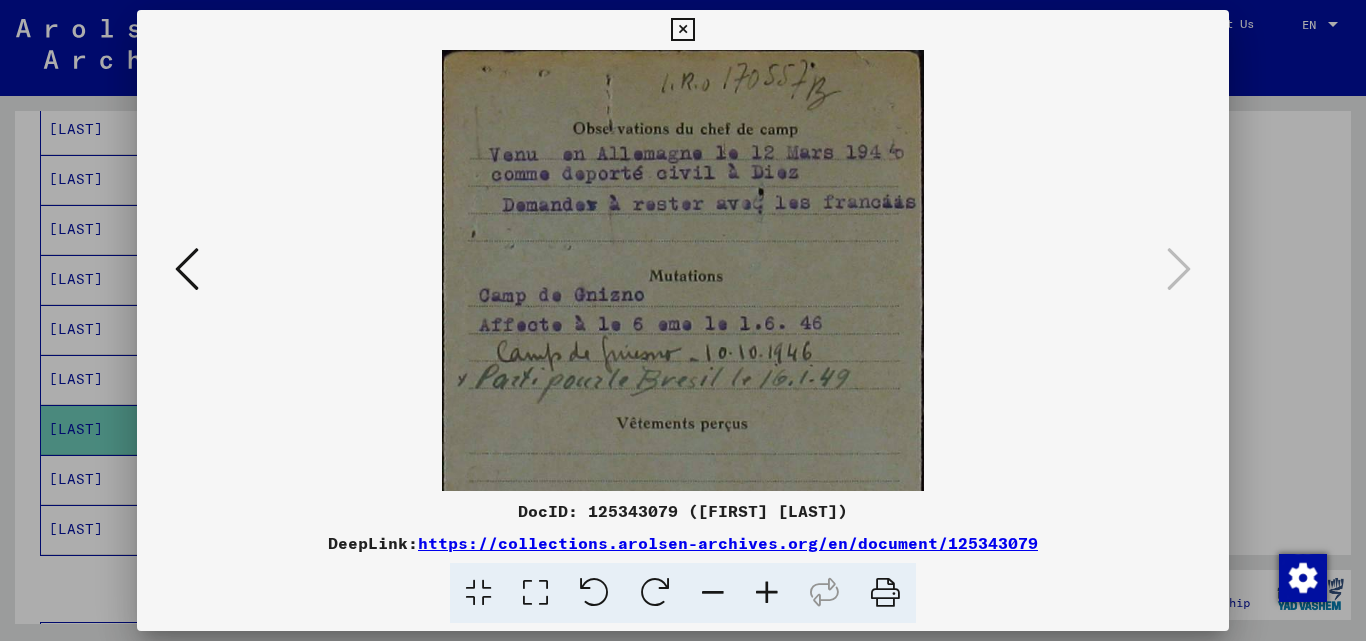 click at bounding box center [767, 593] 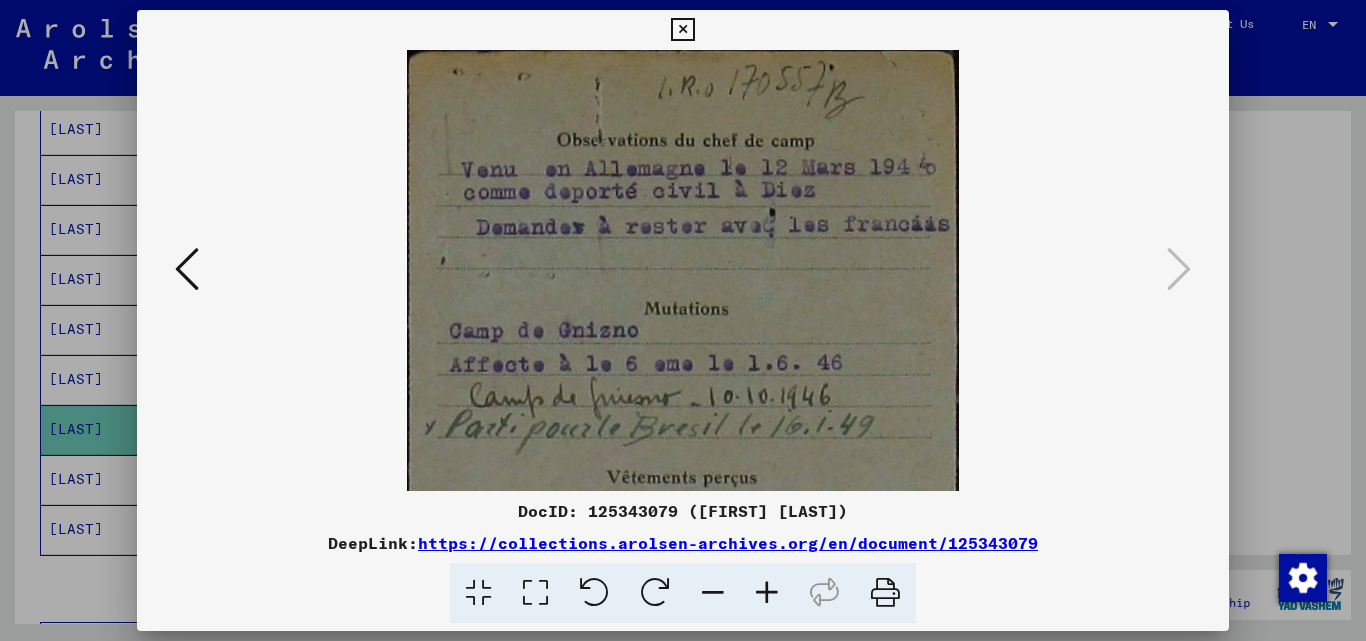 click at bounding box center (767, 593) 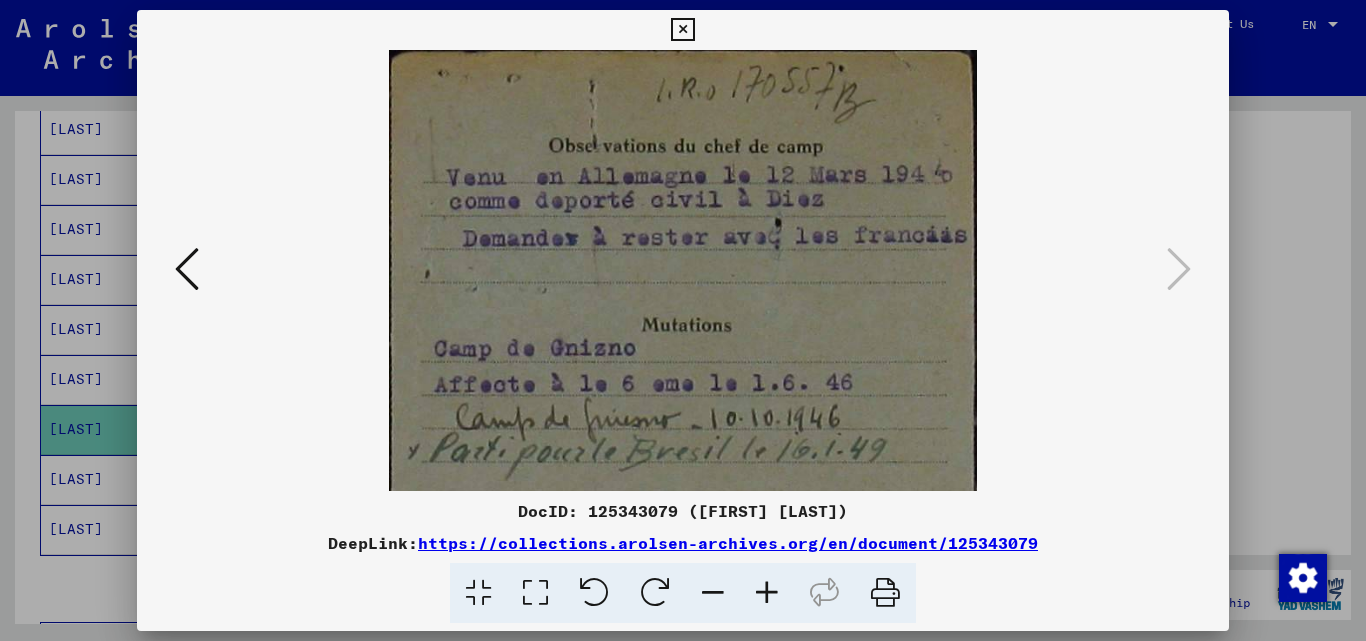 click at bounding box center [767, 593] 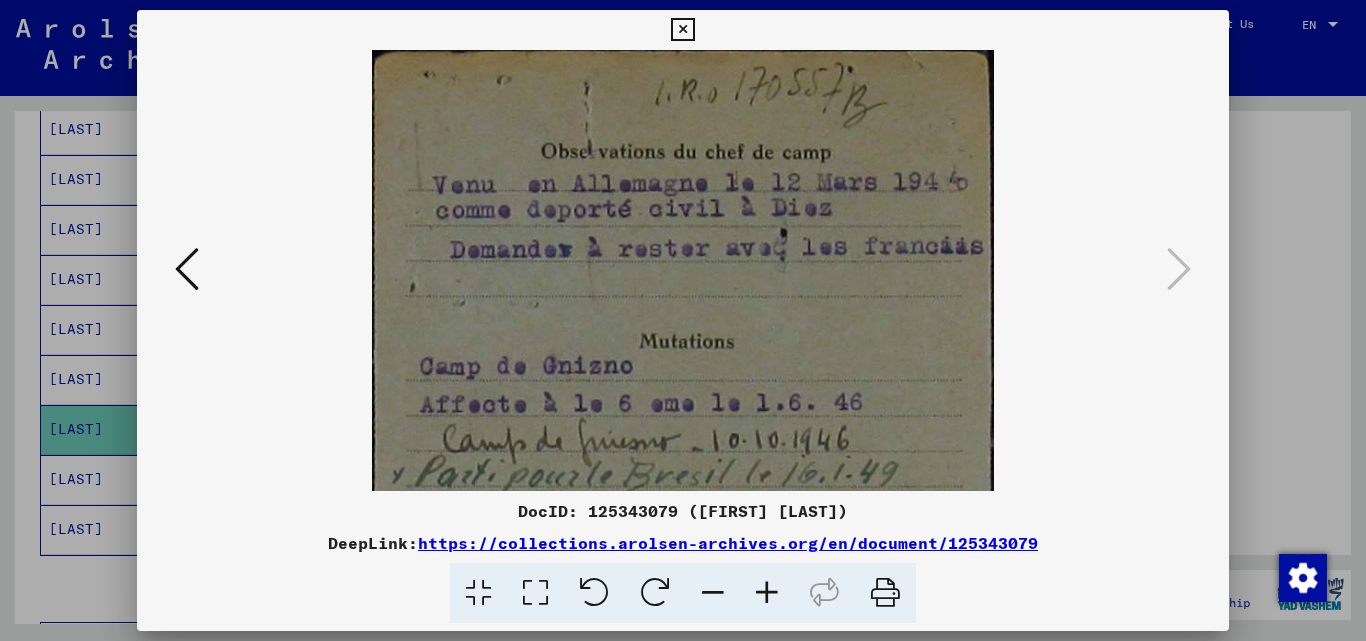 click at bounding box center [767, 593] 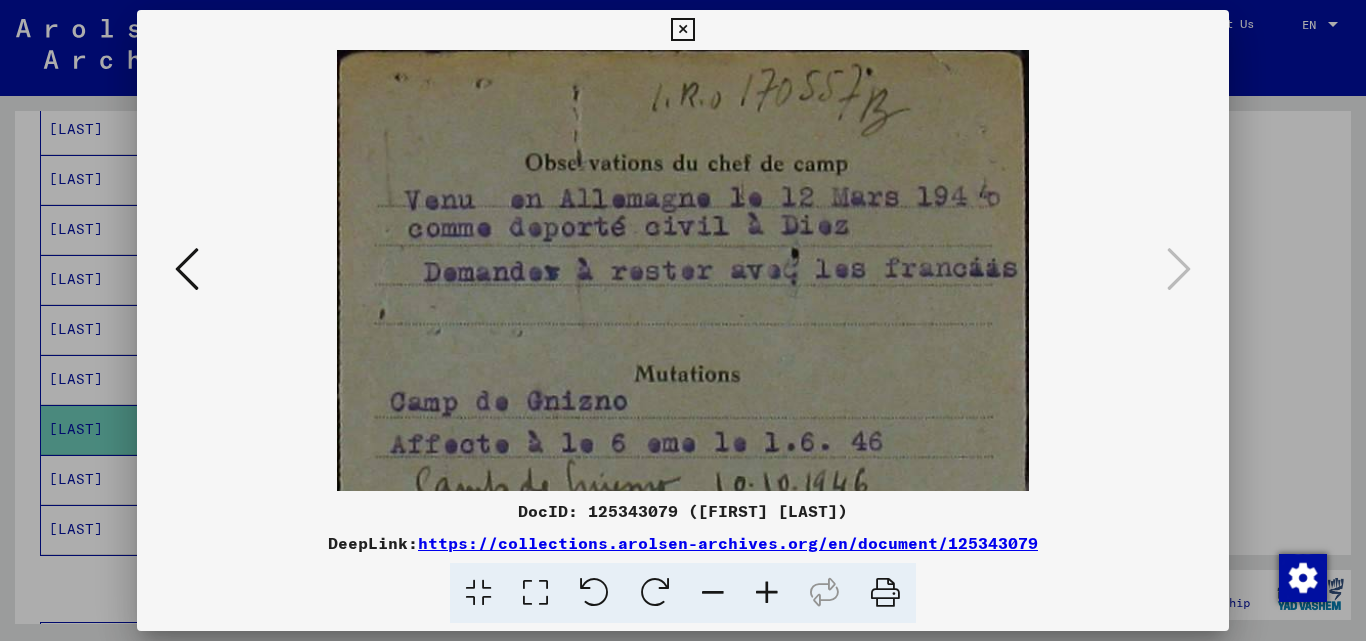 click at bounding box center [767, 593] 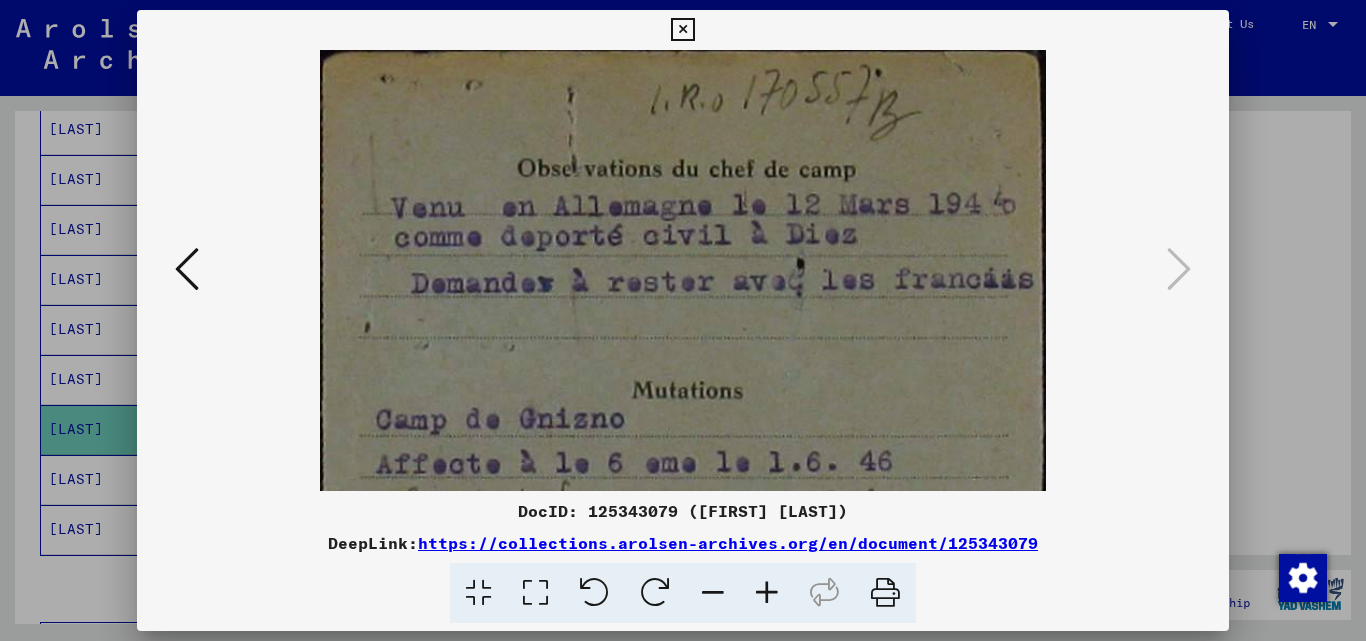 click at bounding box center [767, 593] 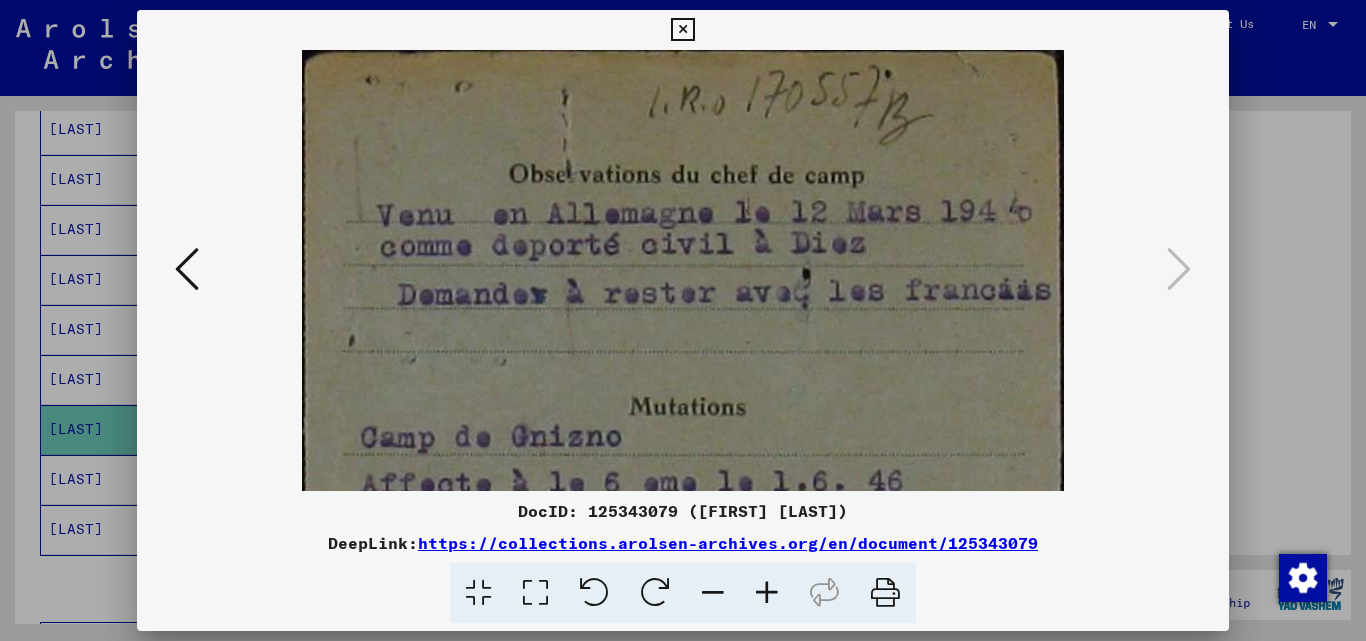 click at bounding box center [767, 593] 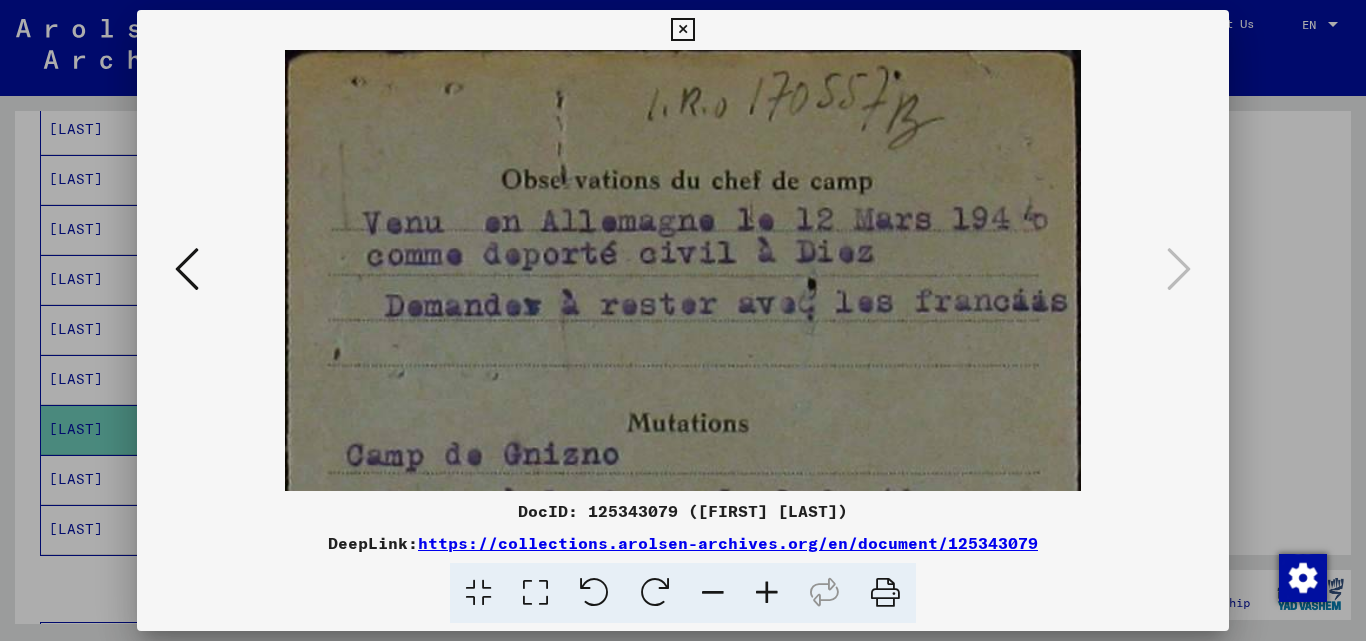 click at bounding box center (767, 593) 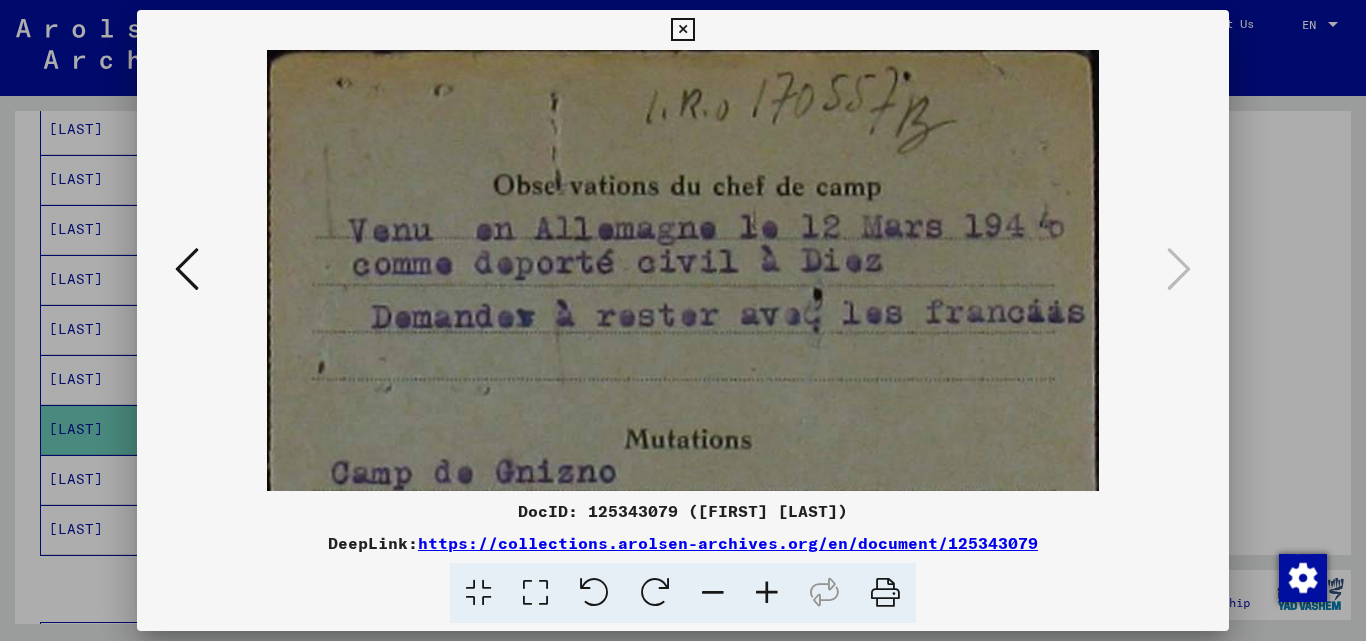 click at bounding box center [767, 593] 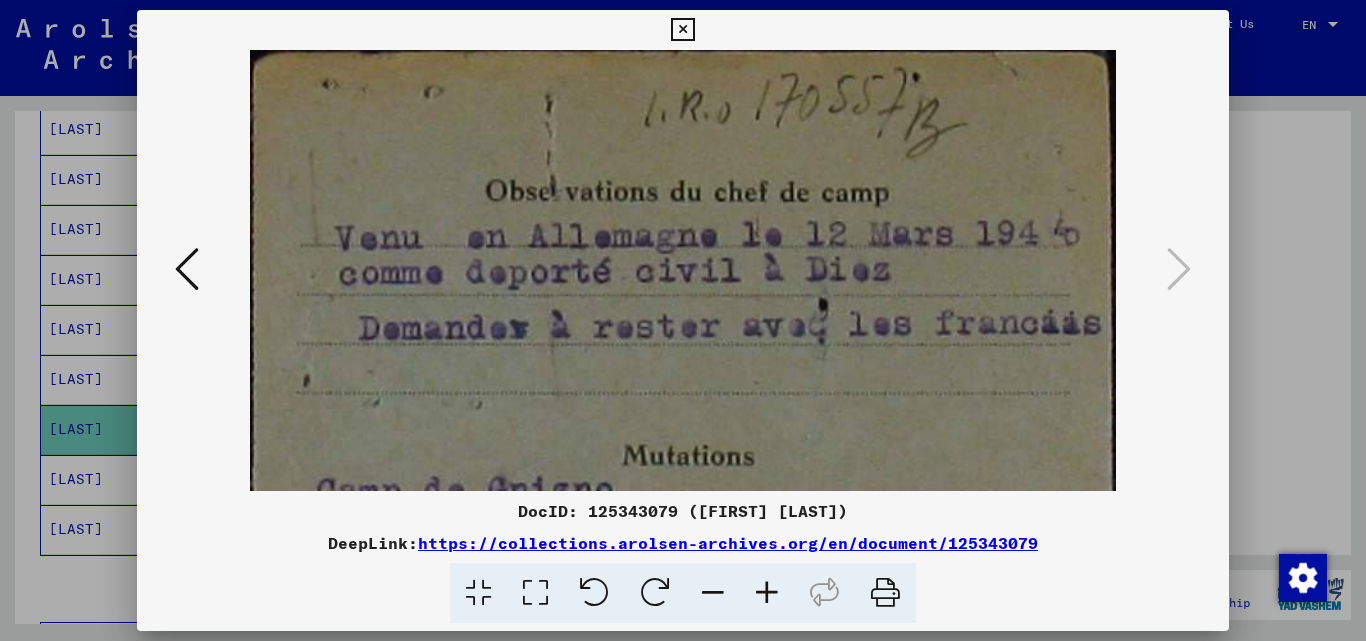 click at bounding box center (683, 320) 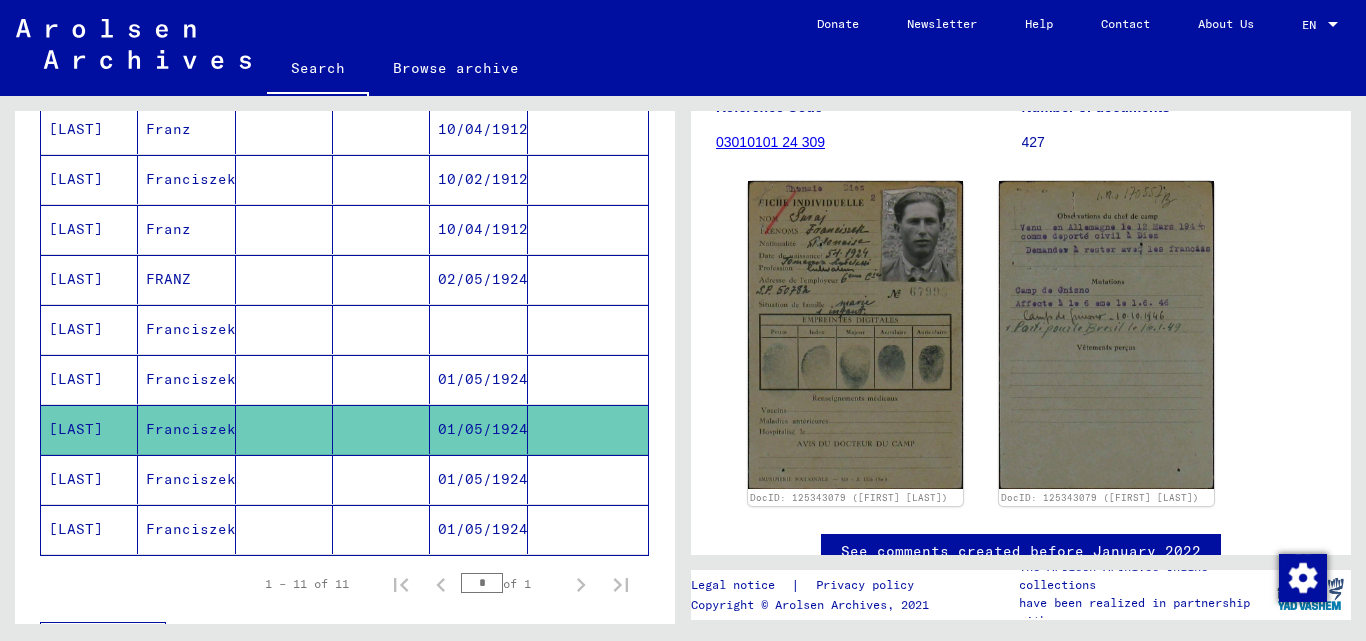 click on "01/05/1924" at bounding box center (478, 529) 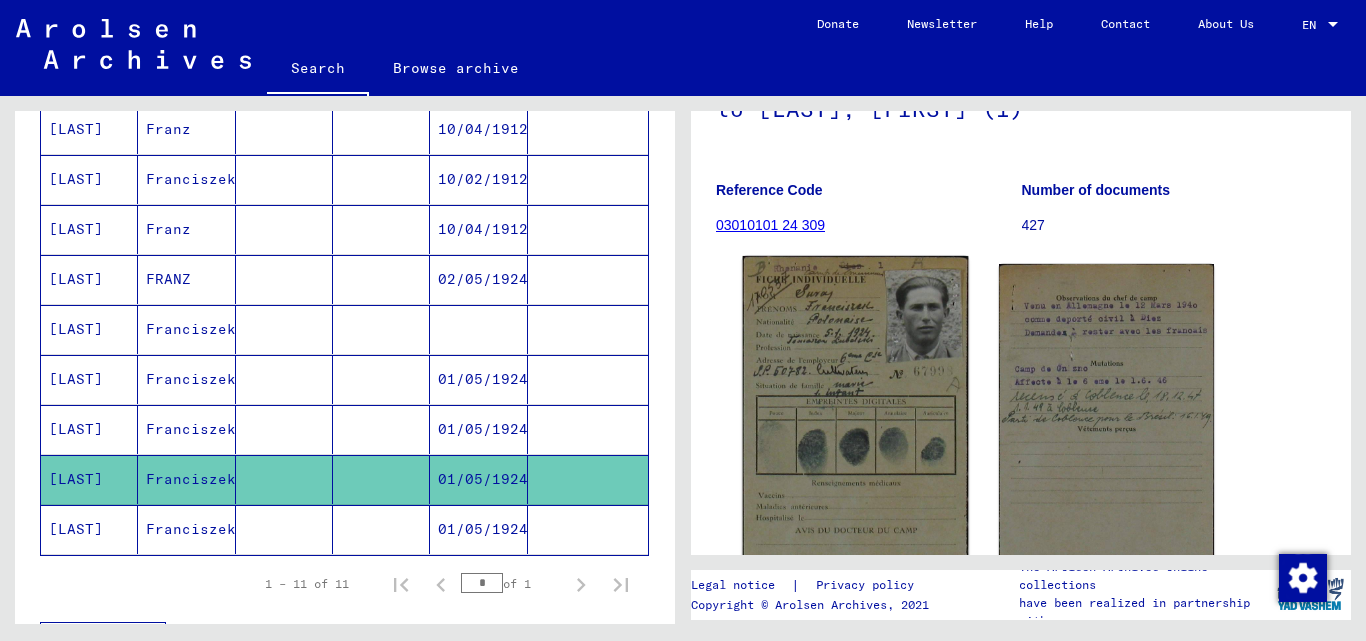 scroll, scrollTop: 225, scrollLeft: 0, axis: vertical 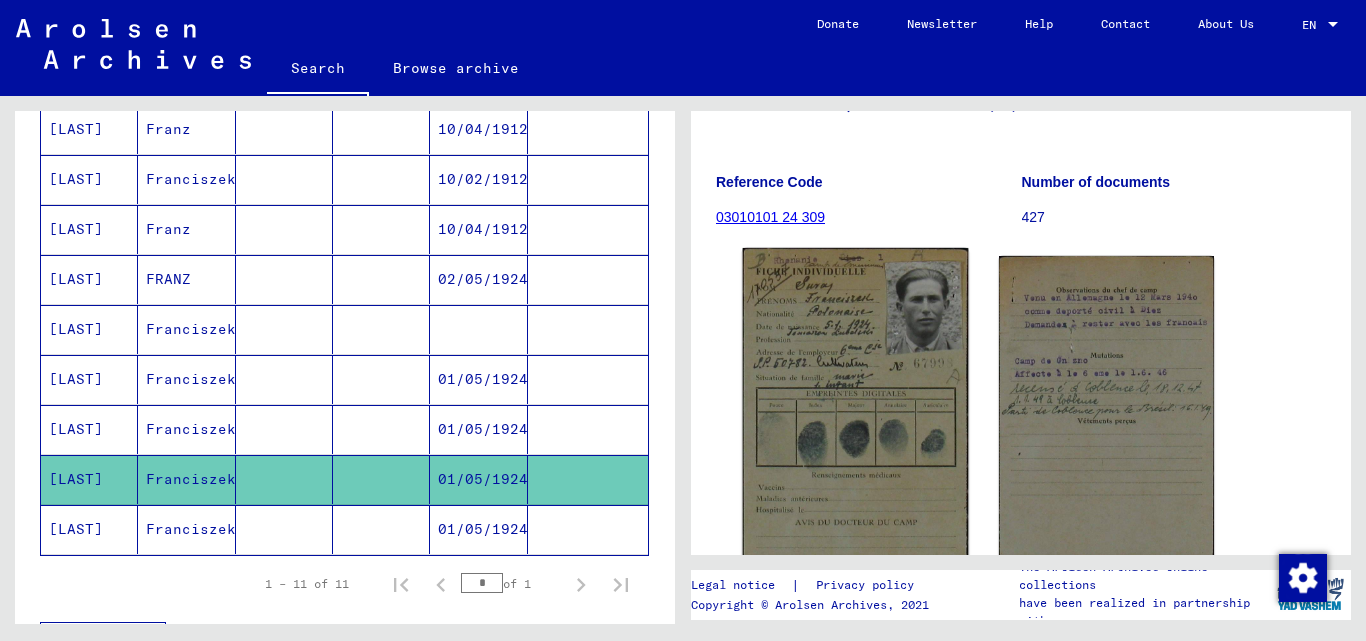 click 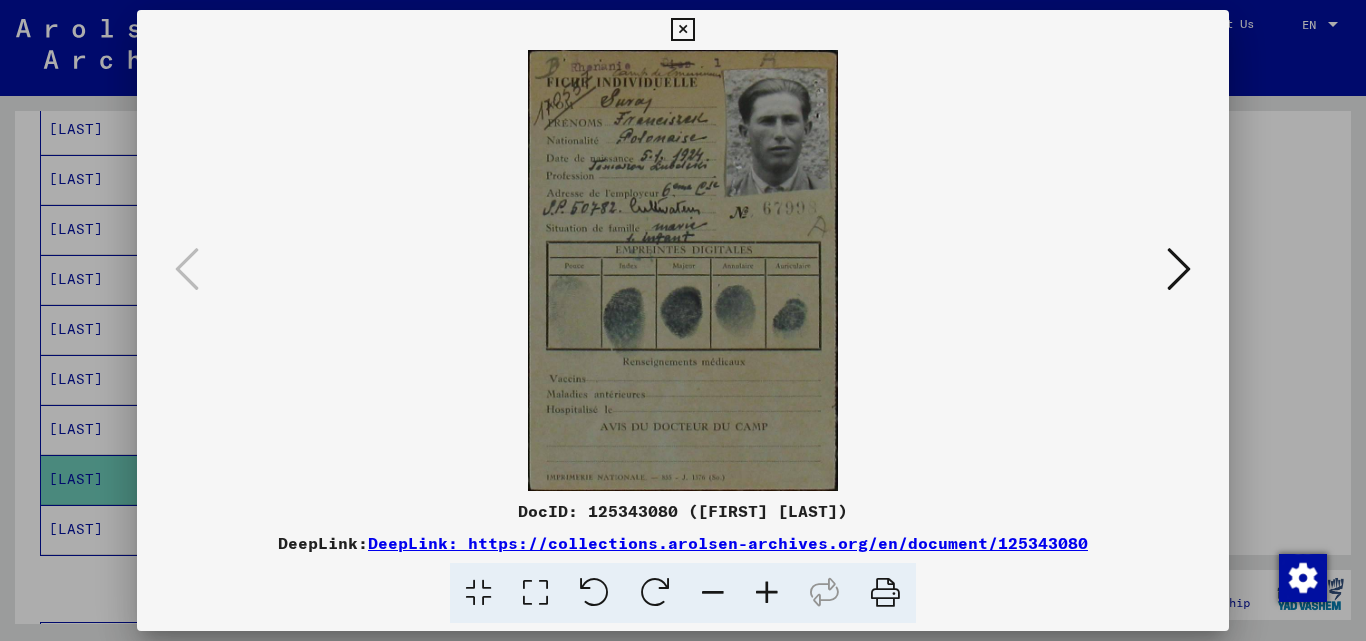 click at bounding box center (767, 593) 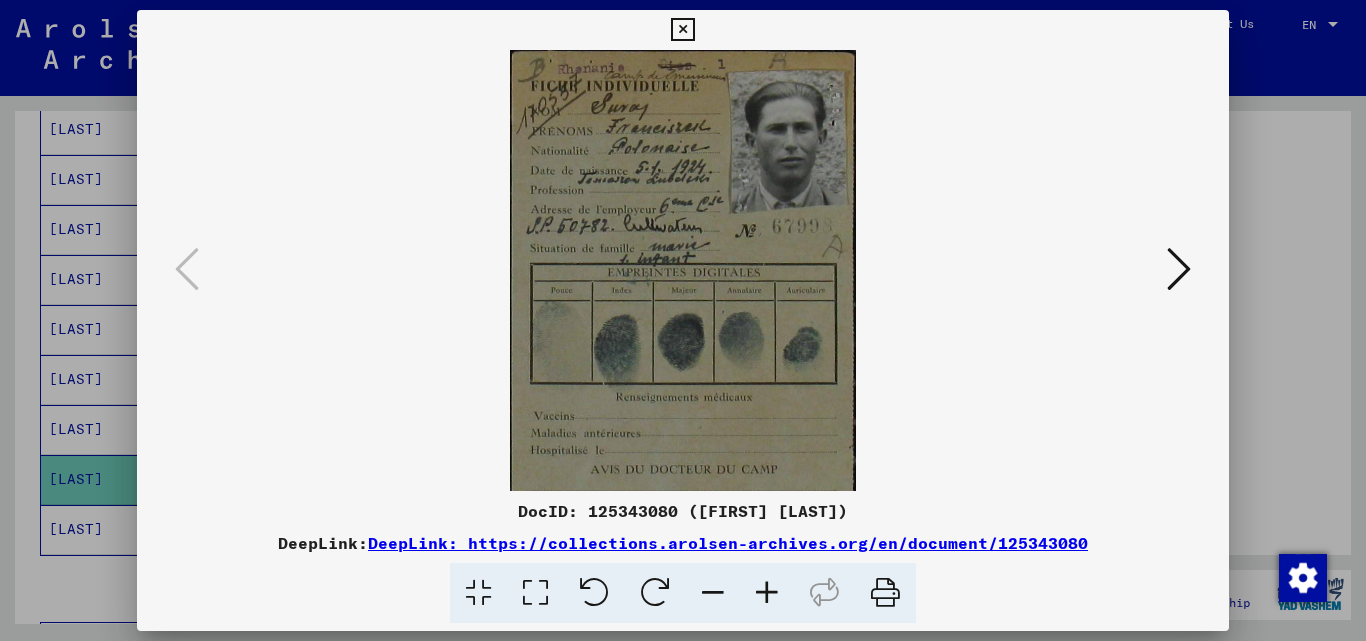 click at bounding box center [767, 593] 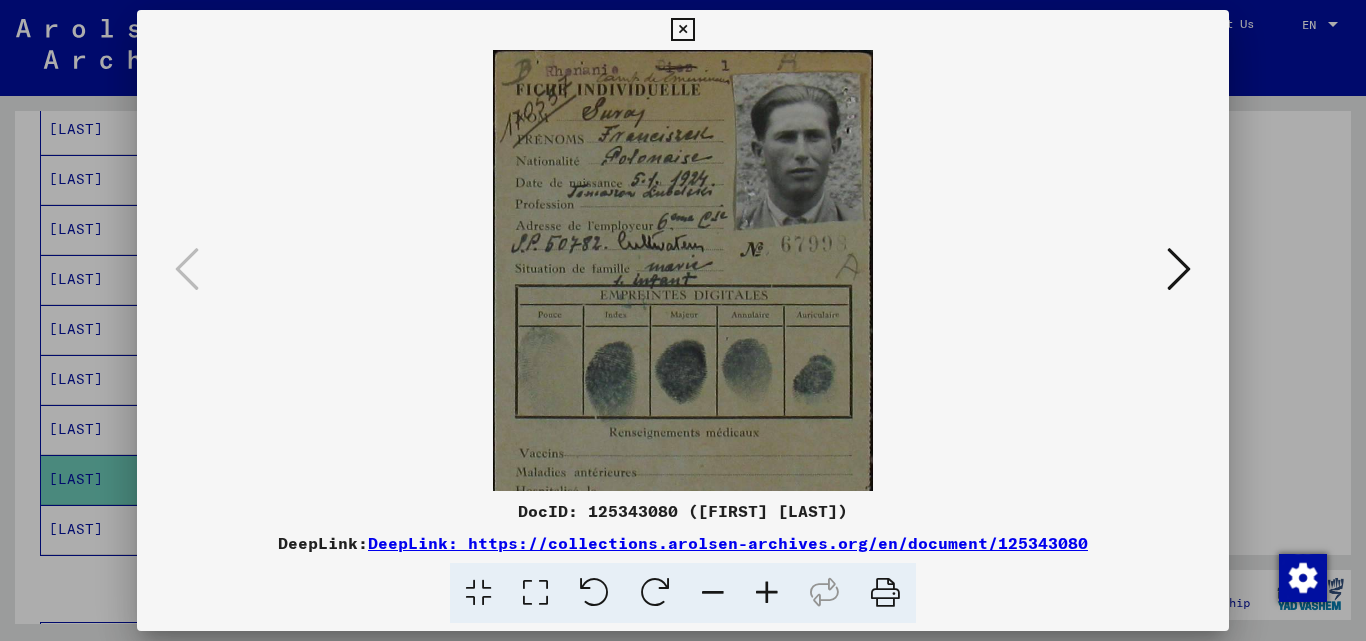 click at bounding box center (767, 593) 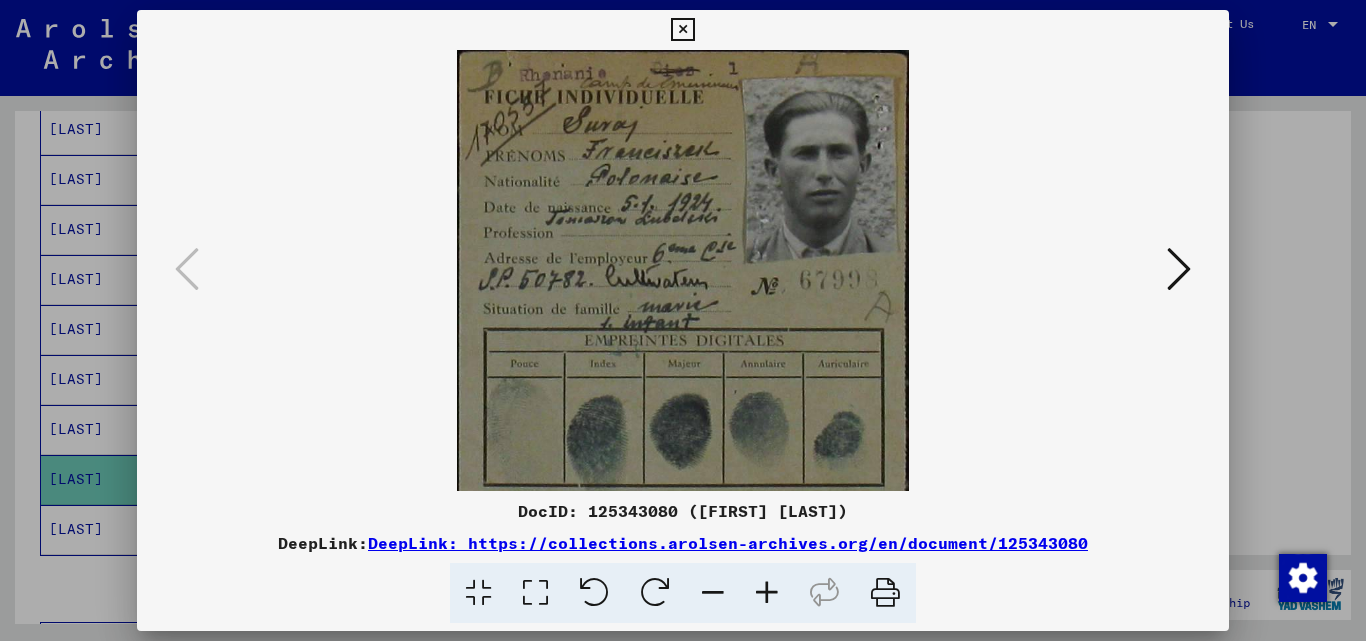 click at bounding box center [767, 593] 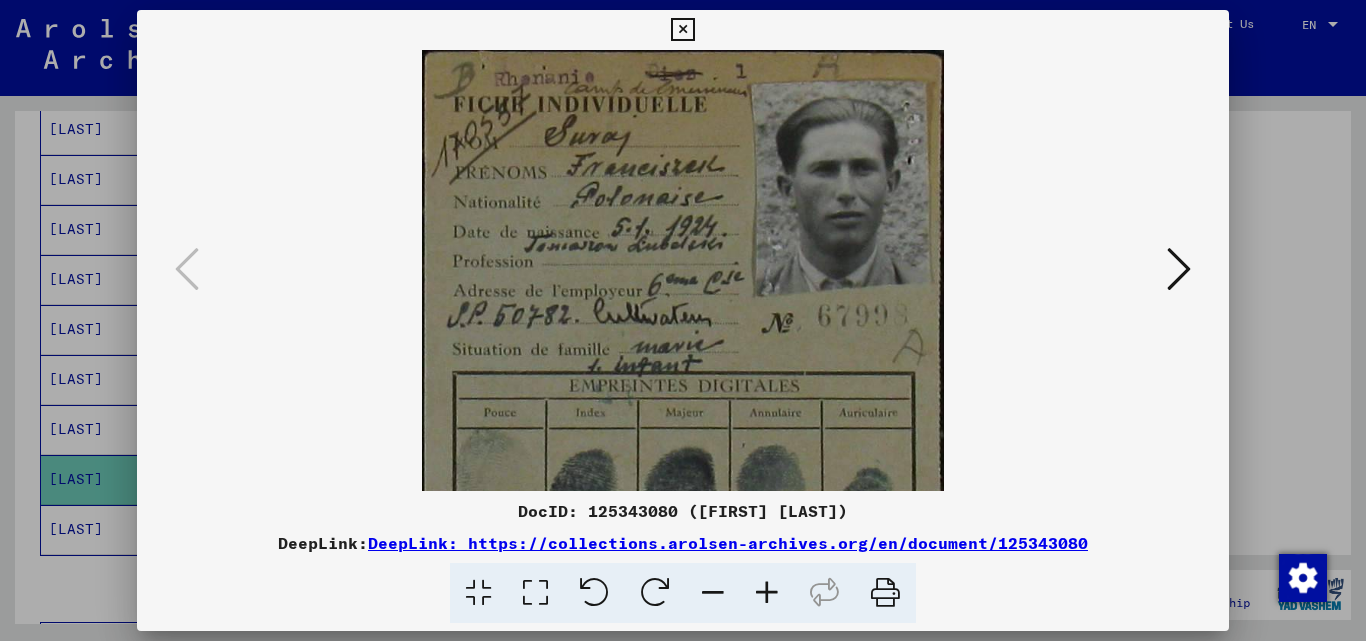 click at bounding box center [767, 593] 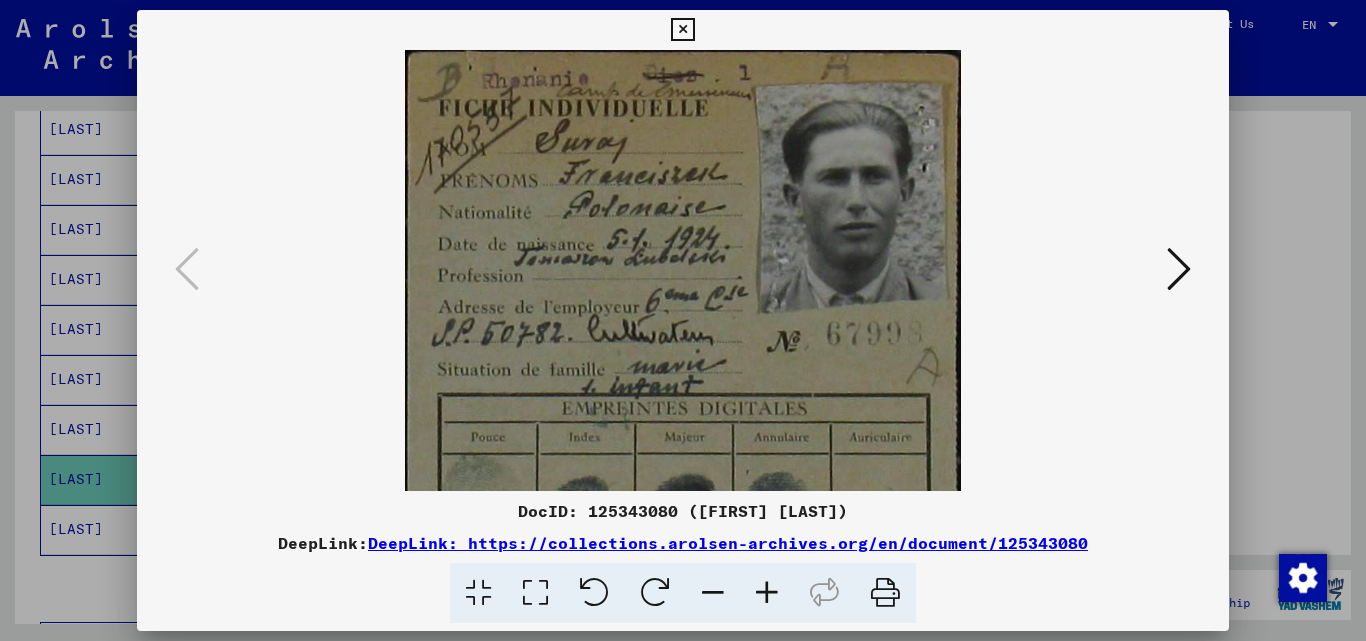 click at bounding box center (767, 593) 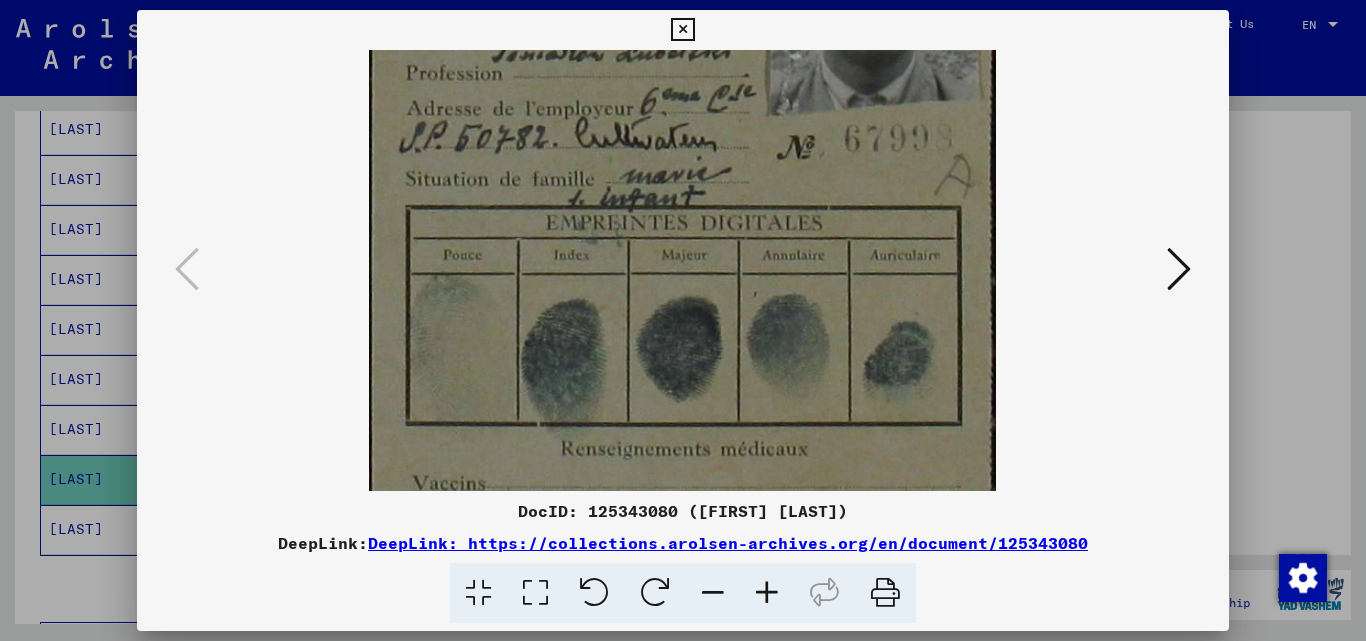 drag, startPoint x: 762, startPoint y: 356, endPoint x: 771, endPoint y: 113, distance: 243.16661 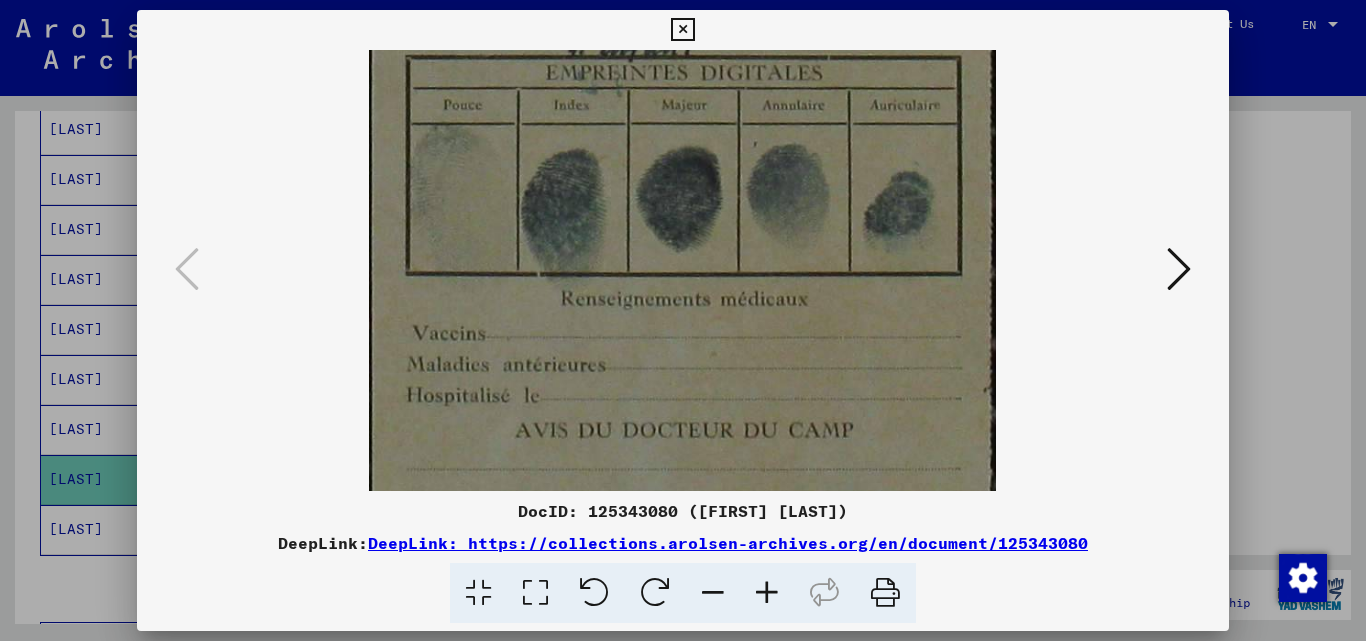drag, startPoint x: 817, startPoint y: 158, endPoint x: 816, endPoint y: 112, distance: 46.010868 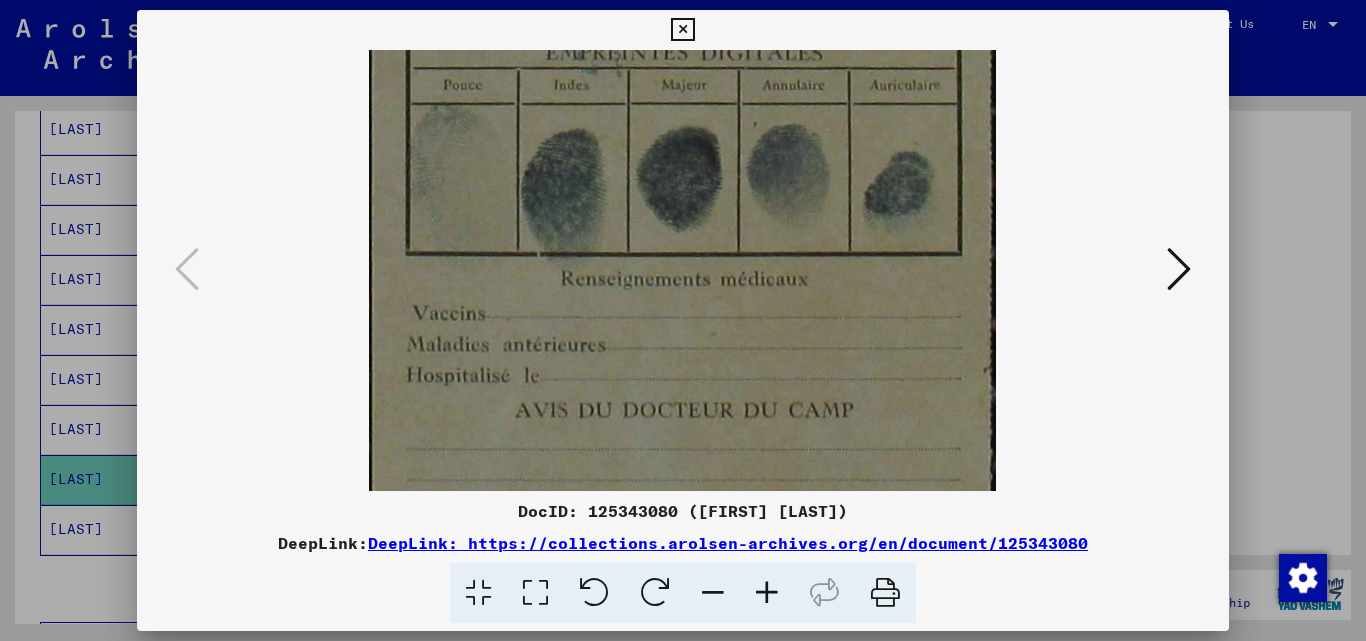 click at bounding box center (1179, 269) 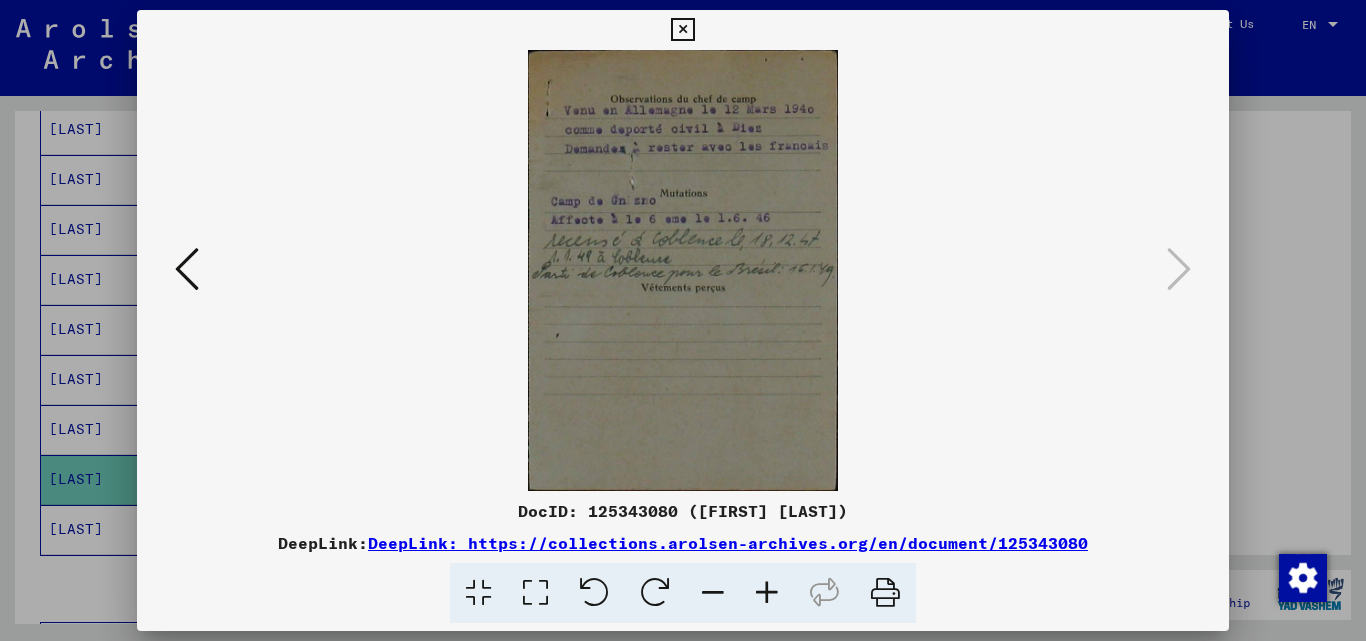 click at bounding box center (767, 593) 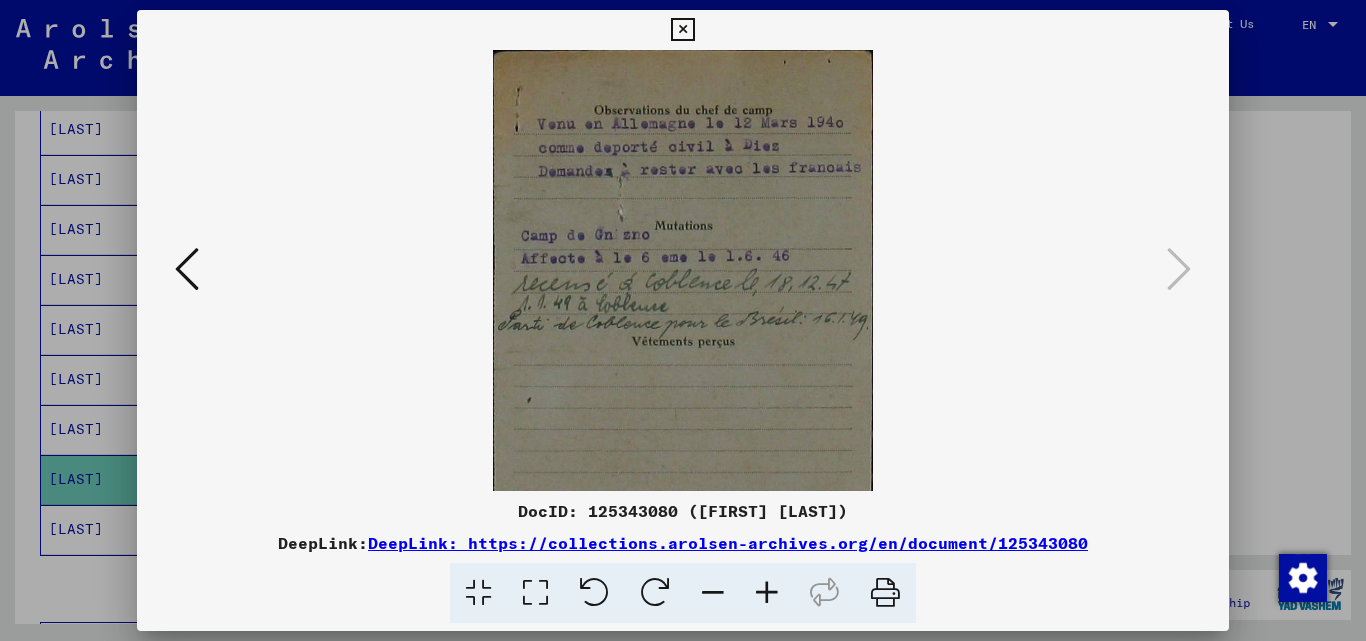 click at bounding box center (767, 593) 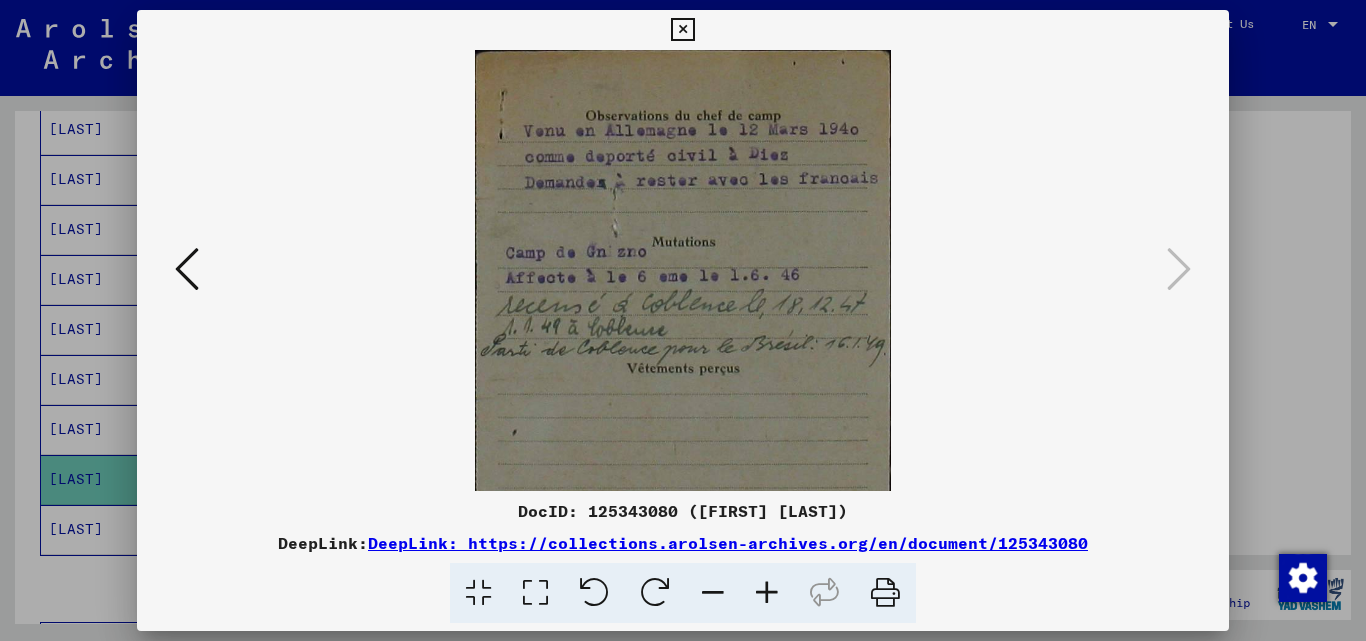 click at bounding box center (767, 593) 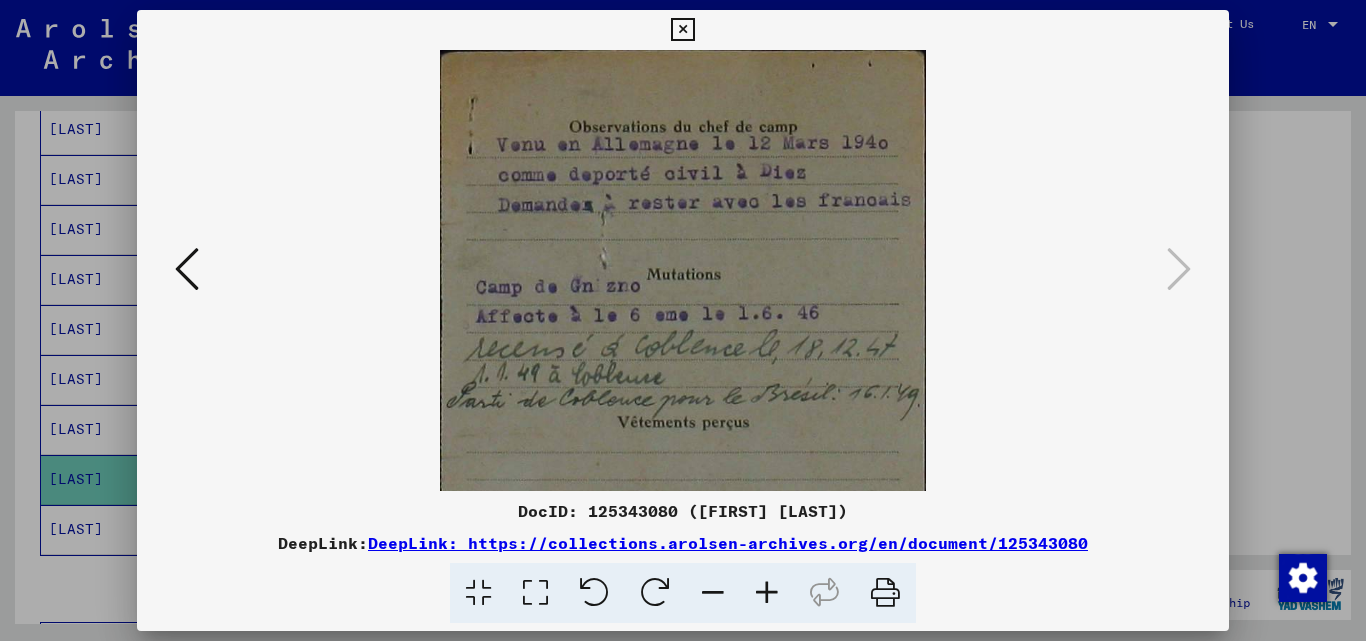 click at bounding box center (767, 593) 